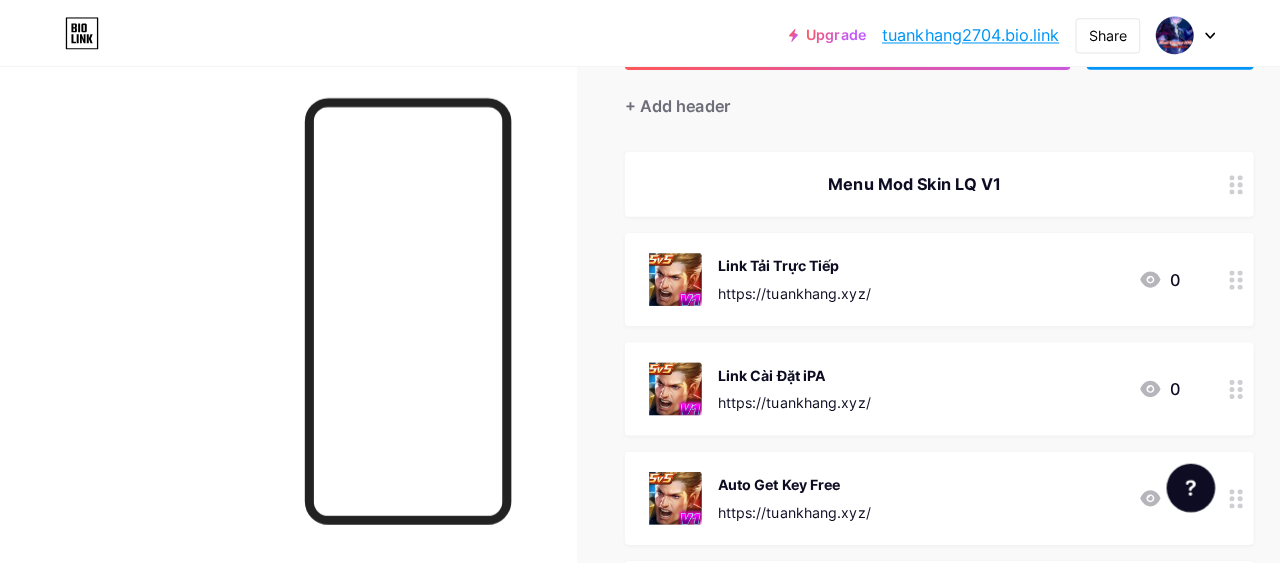 scroll, scrollTop: 200, scrollLeft: 0, axis: vertical 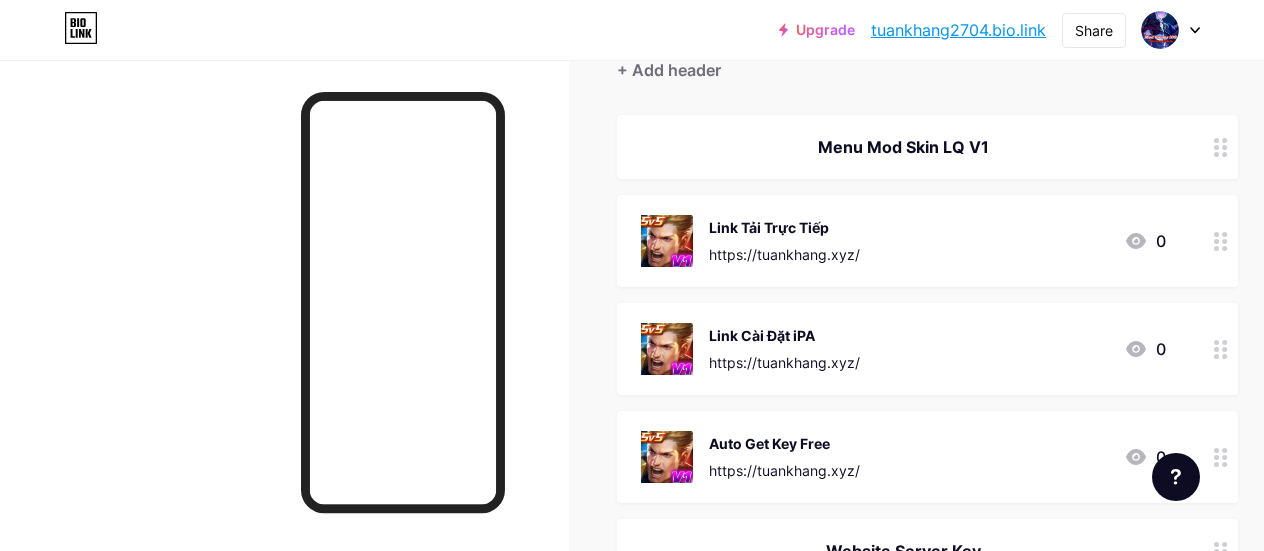 click at bounding box center [1221, 349] 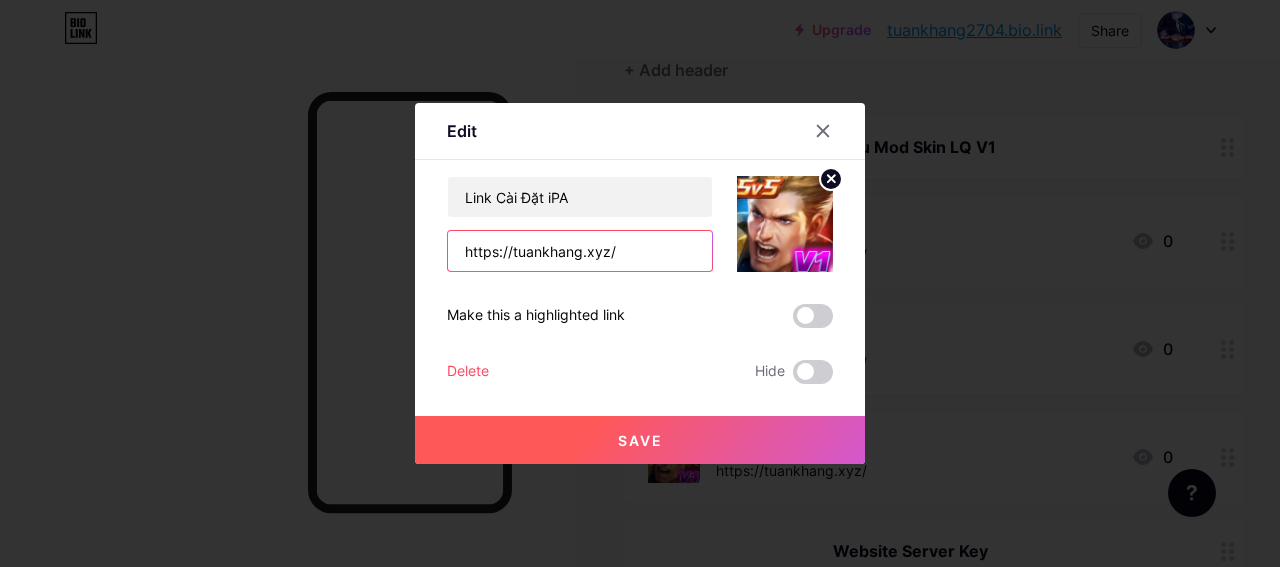 drag, startPoint x: 625, startPoint y: 253, endPoint x: 356, endPoint y: 251, distance: 269.00745 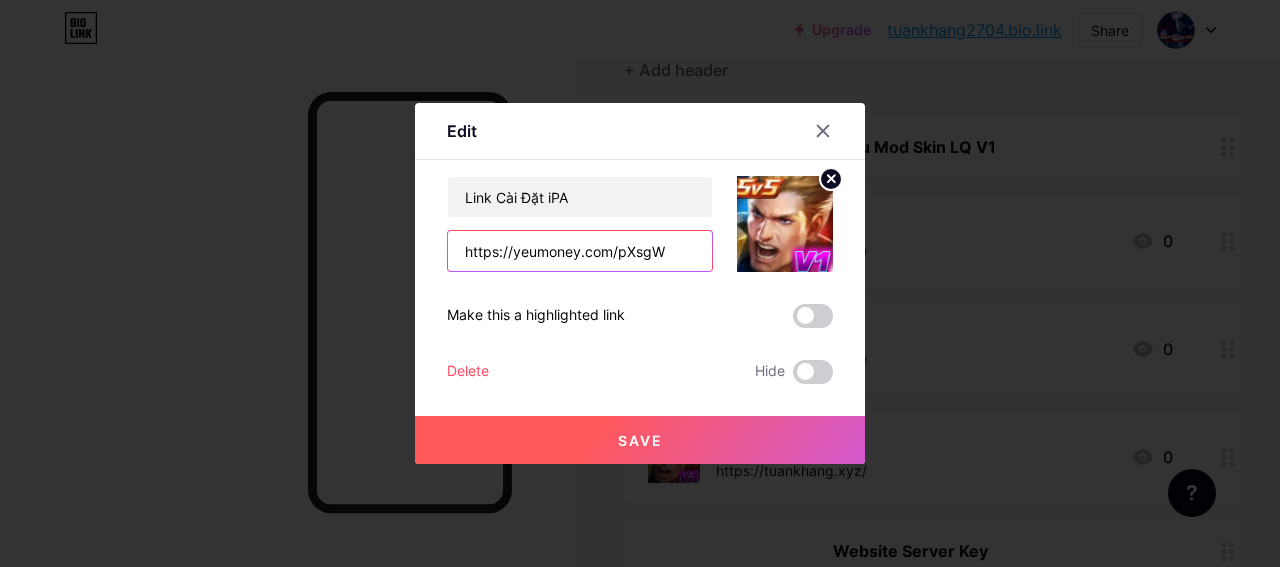type on "https://yeumoney.com/pXsgW" 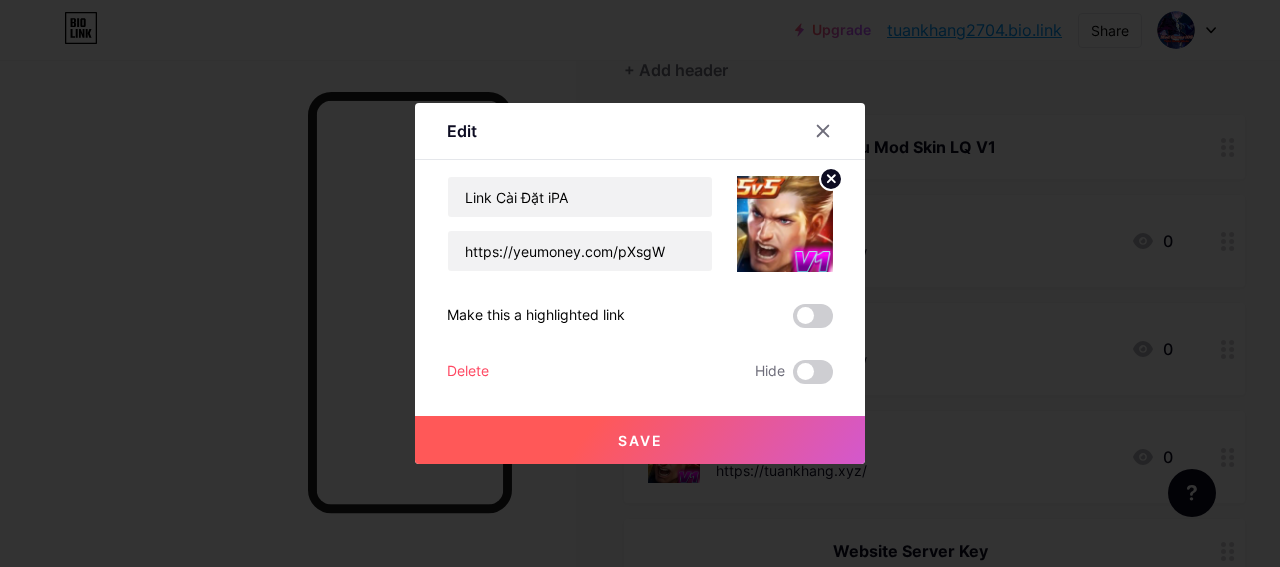 click on "Save" at bounding box center [640, 440] 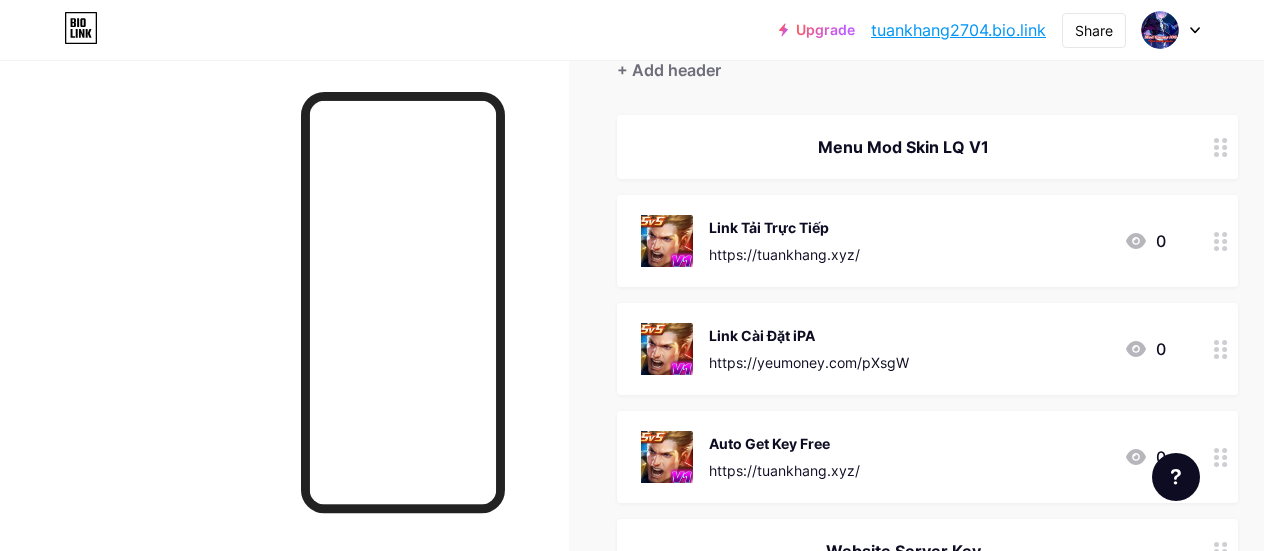 click 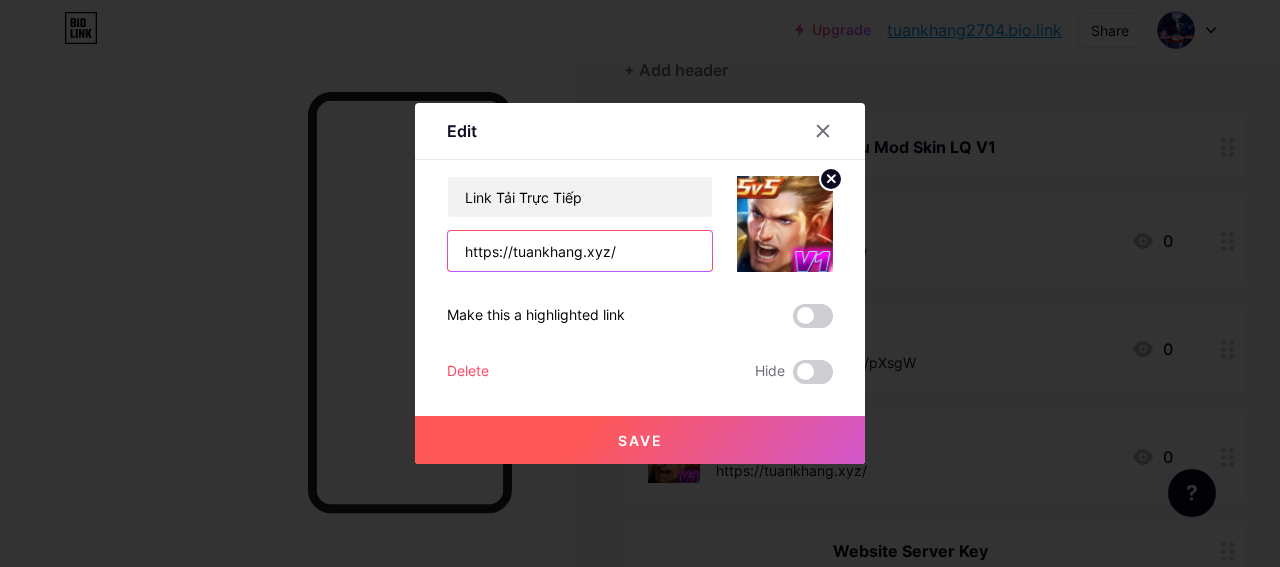 drag, startPoint x: 638, startPoint y: 249, endPoint x: 361, endPoint y: 249, distance: 277 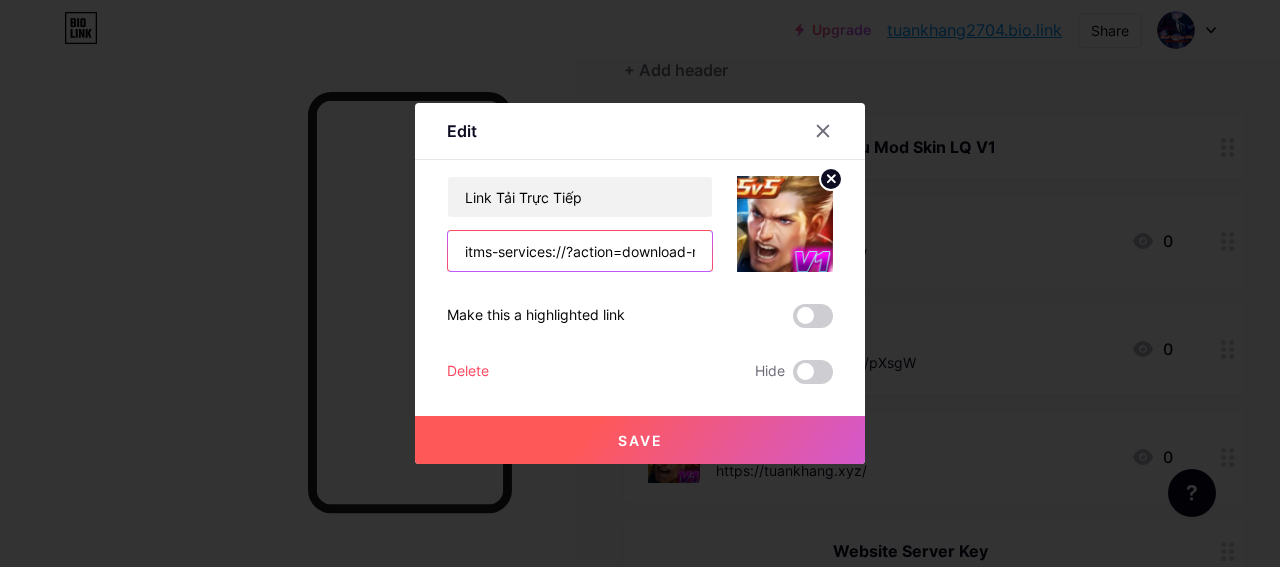 scroll, scrollTop: 0, scrollLeft: 460, axis: horizontal 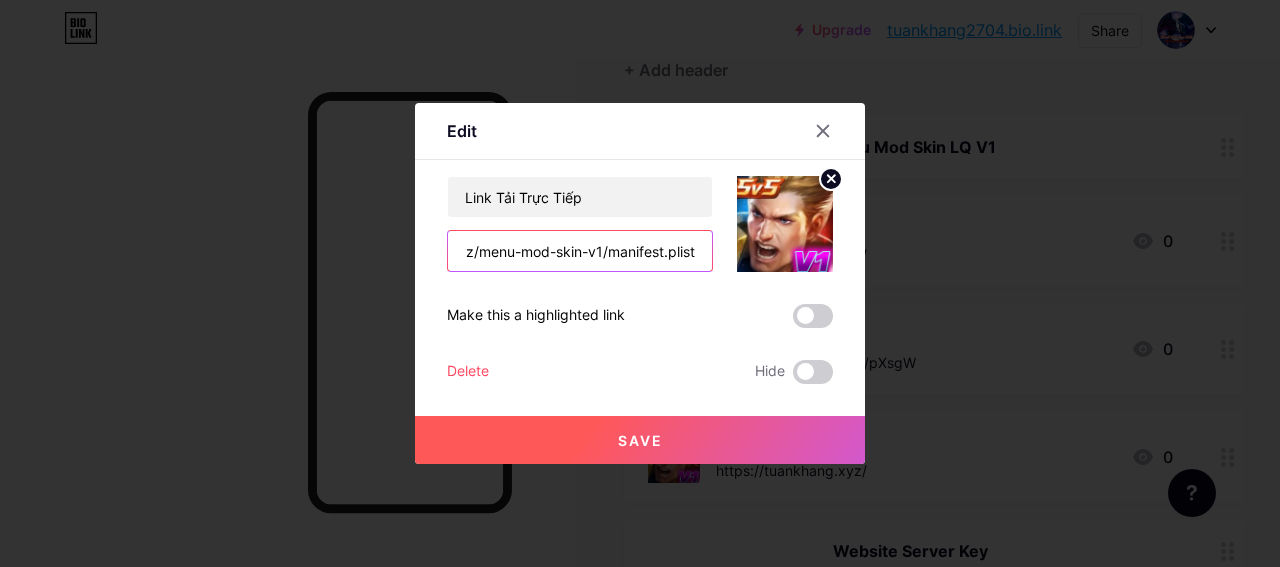 type on "itms-services://?action=download-manifest&url=https://tuankhang.xyz/menu-mod-skin-v1/manifest.plist" 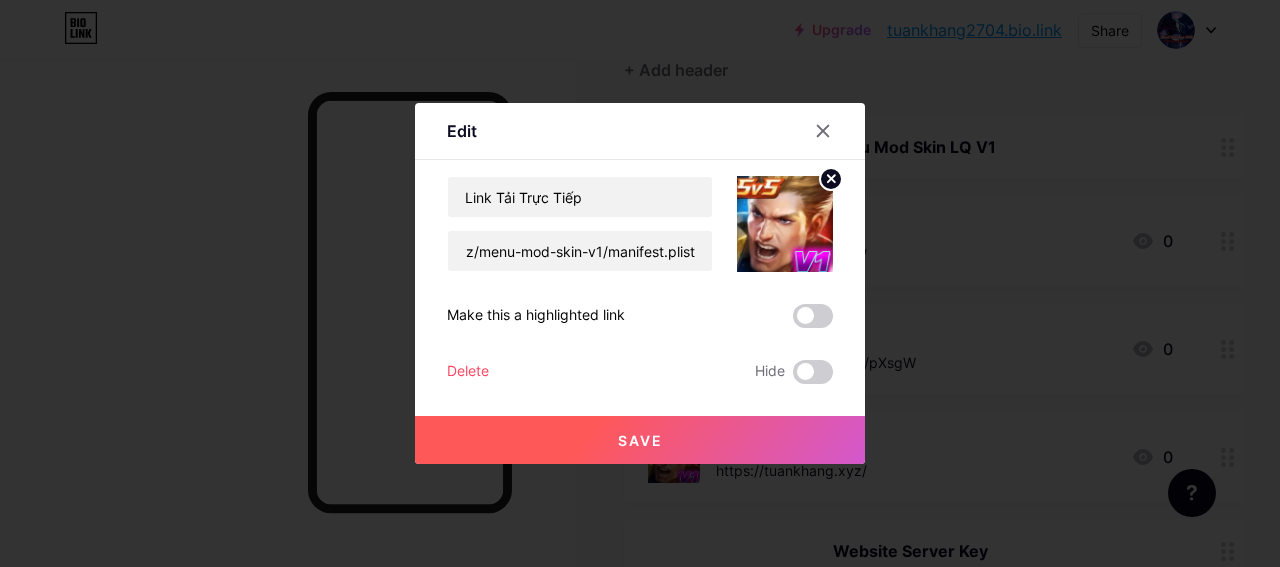 click on "Save" at bounding box center (640, 440) 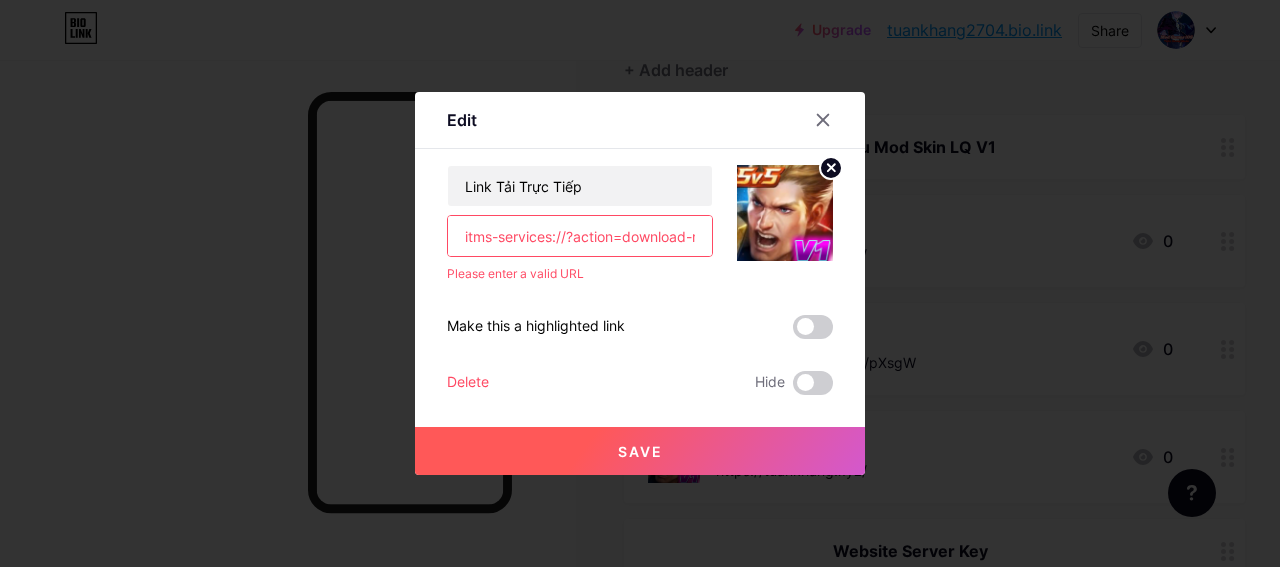 drag, startPoint x: 532, startPoint y: 245, endPoint x: 363, endPoint y: 235, distance: 169.2956 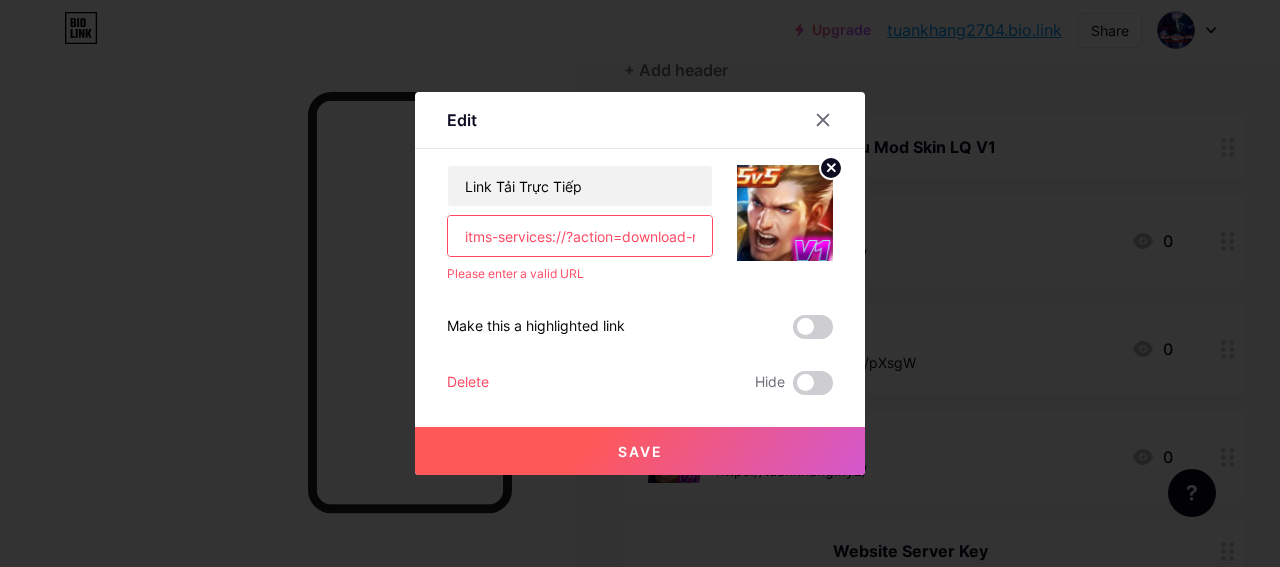 click on "Link Tải Trực Tiếp     itms-services://?action=download-manifest&url=https://tuankhang.xyz/menu-mod-skin-v1/manifest.plist   Please enter a valid URL
Make this a highlighted link
Delete
Hide         Save" at bounding box center [640, 280] 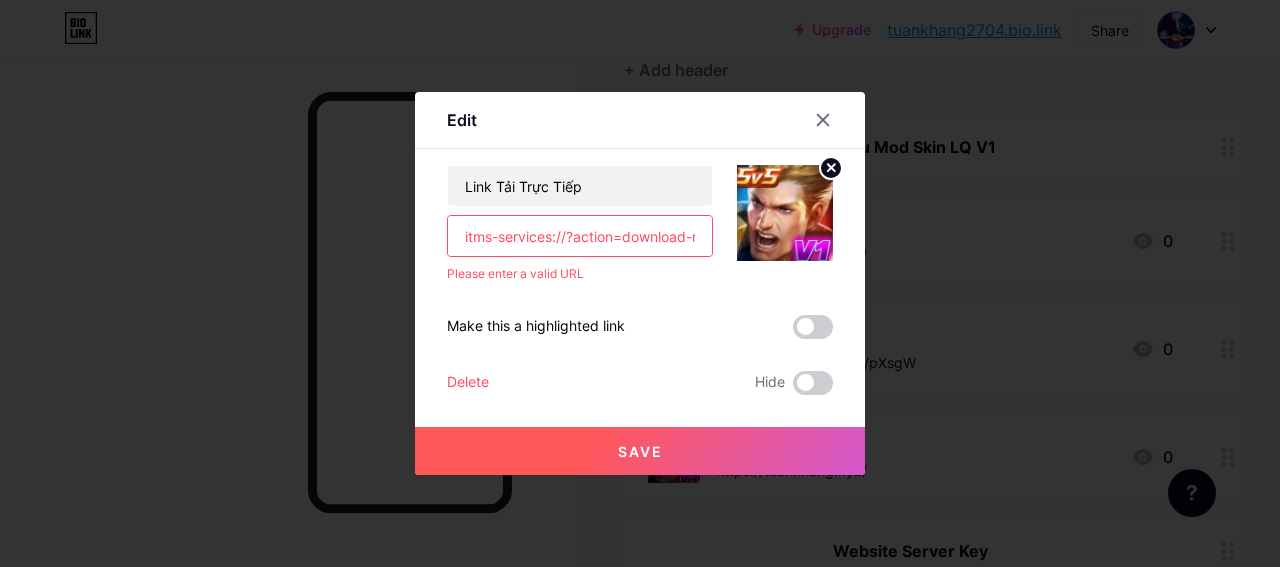 click on "itms-services://?action=download-manifest&url=https://tuankhang.xyz/menu-mod-skin-v1/manifest.plist" at bounding box center [580, 236] 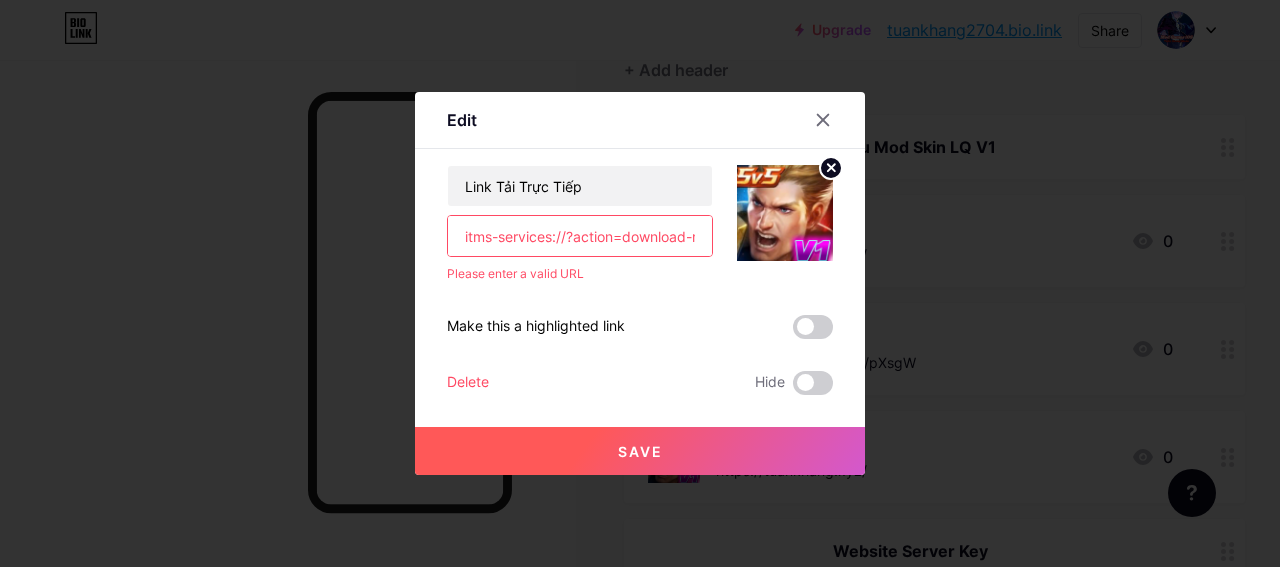scroll, scrollTop: 0, scrollLeft: 460, axis: horizontal 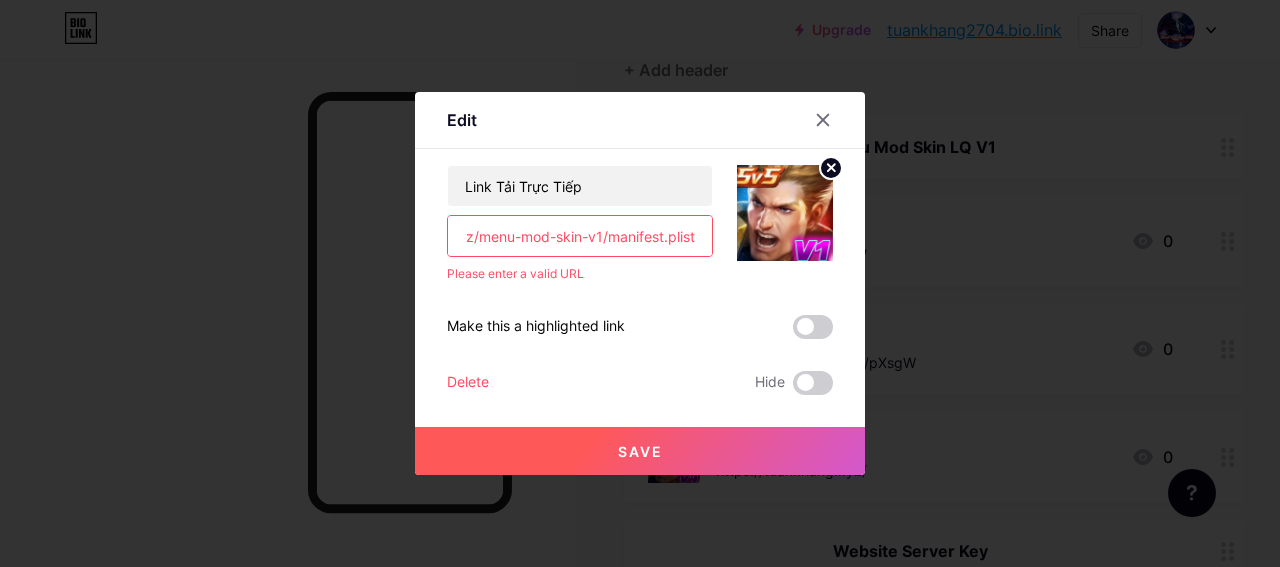 click on "Save" at bounding box center (640, 451) 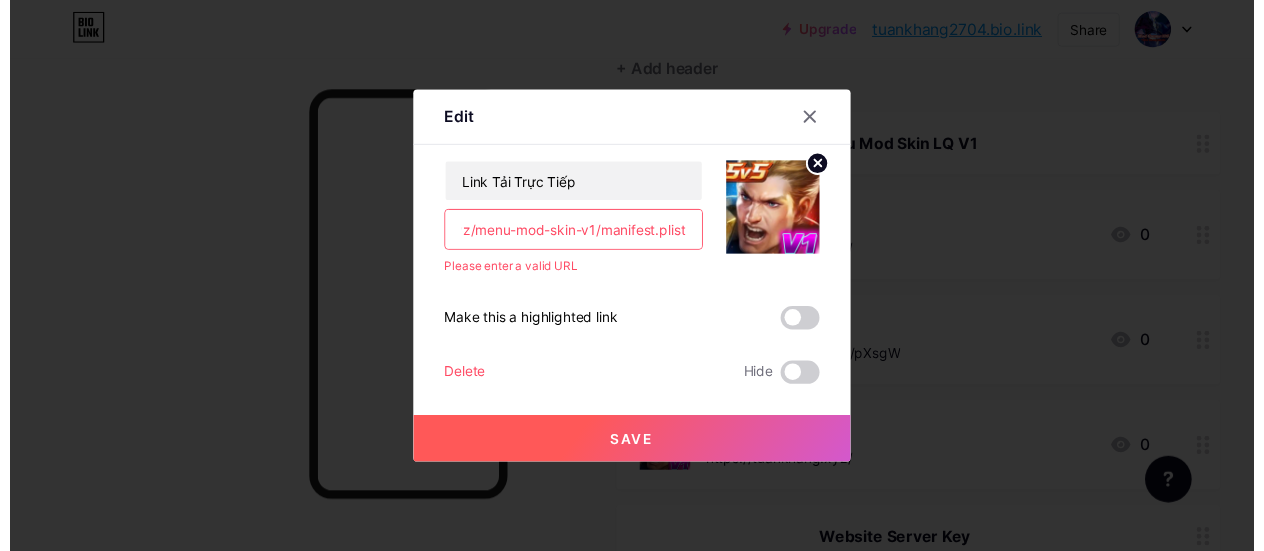 scroll, scrollTop: 0, scrollLeft: 0, axis: both 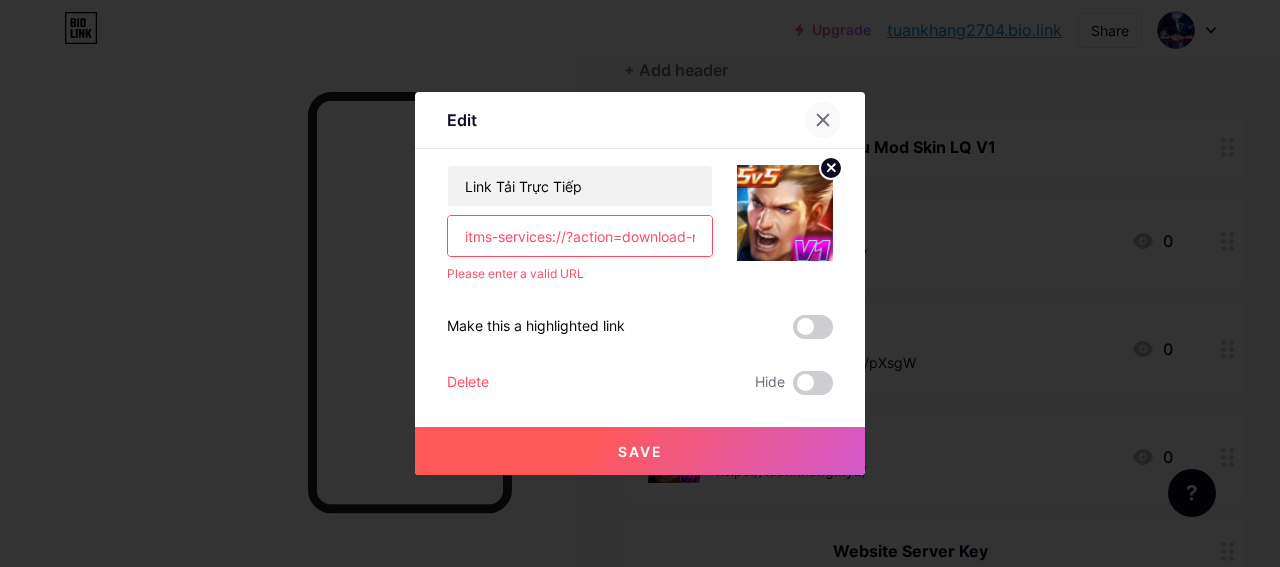 click 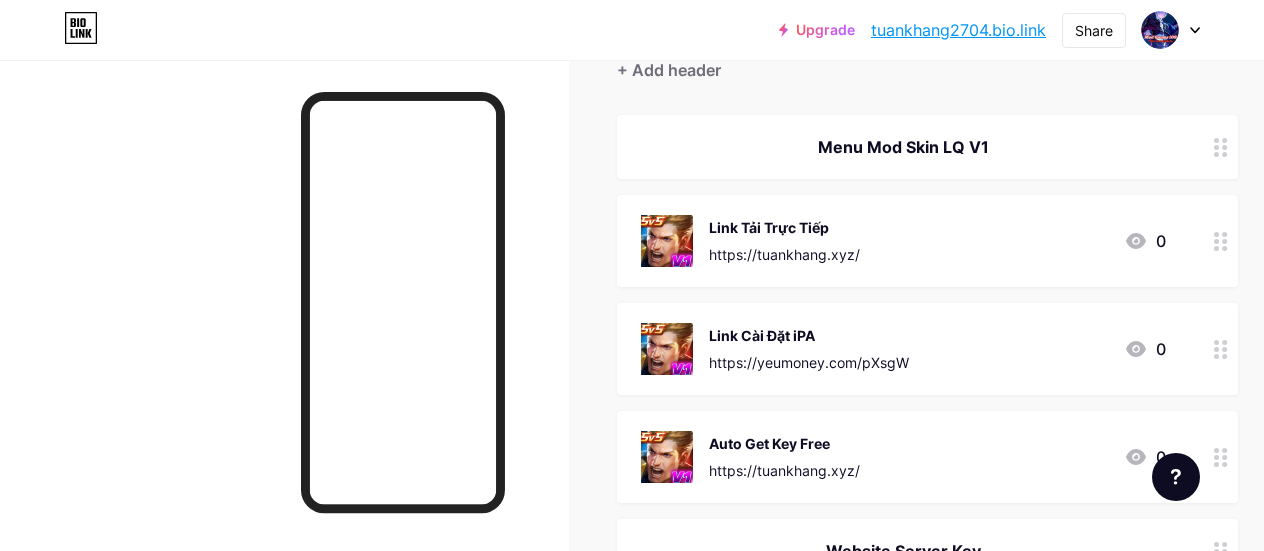click 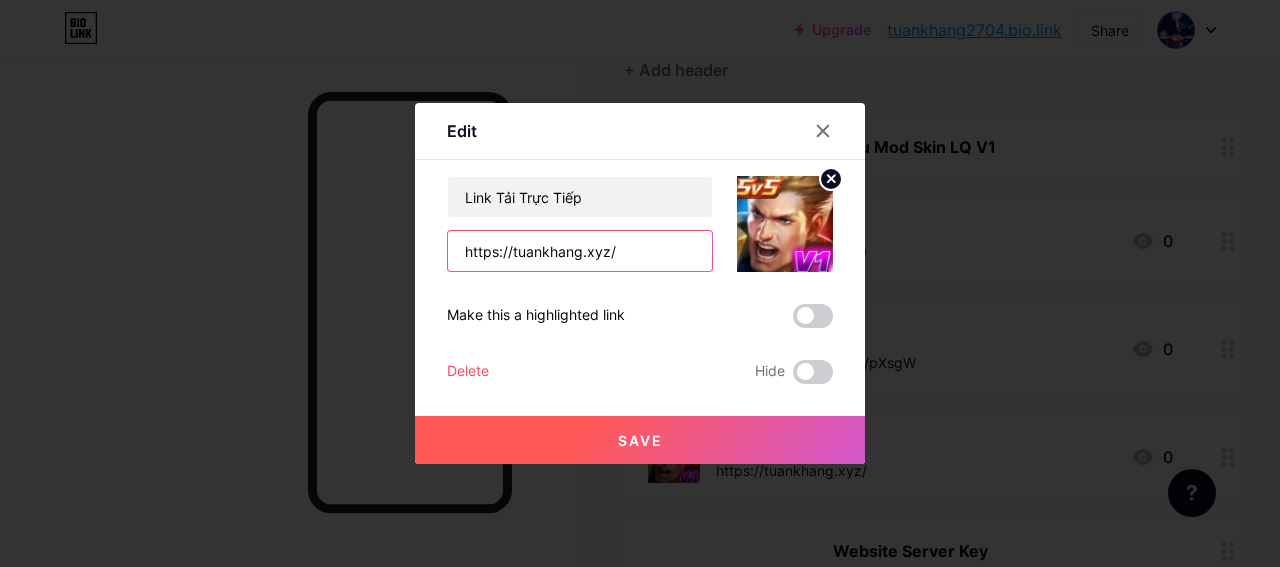 drag, startPoint x: 631, startPoint y: 252, endPoint x: 327, endPoint y: 244, distance: 304.10526 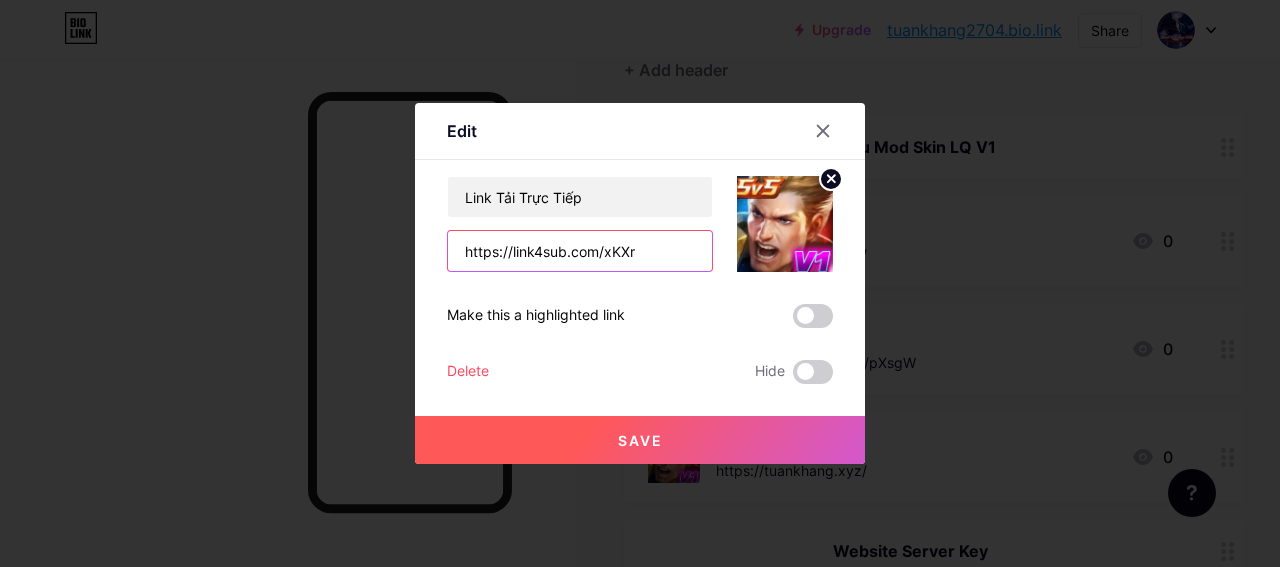 type on "https://link4sub.com/xKXr" 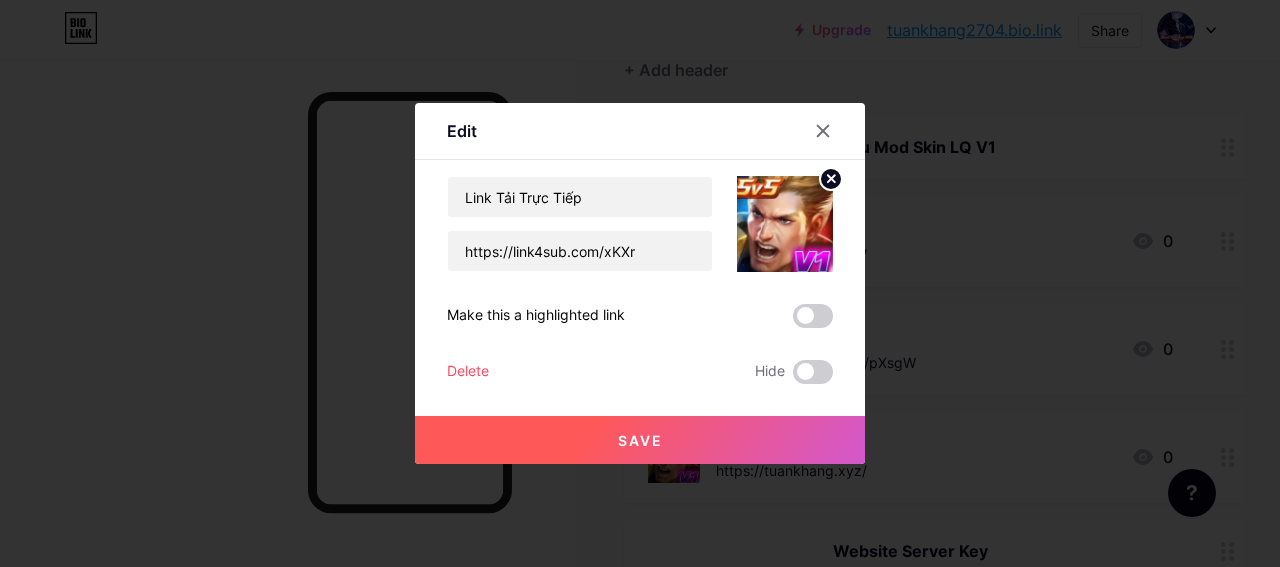 click on "Save" at bounding box center (640, 440) 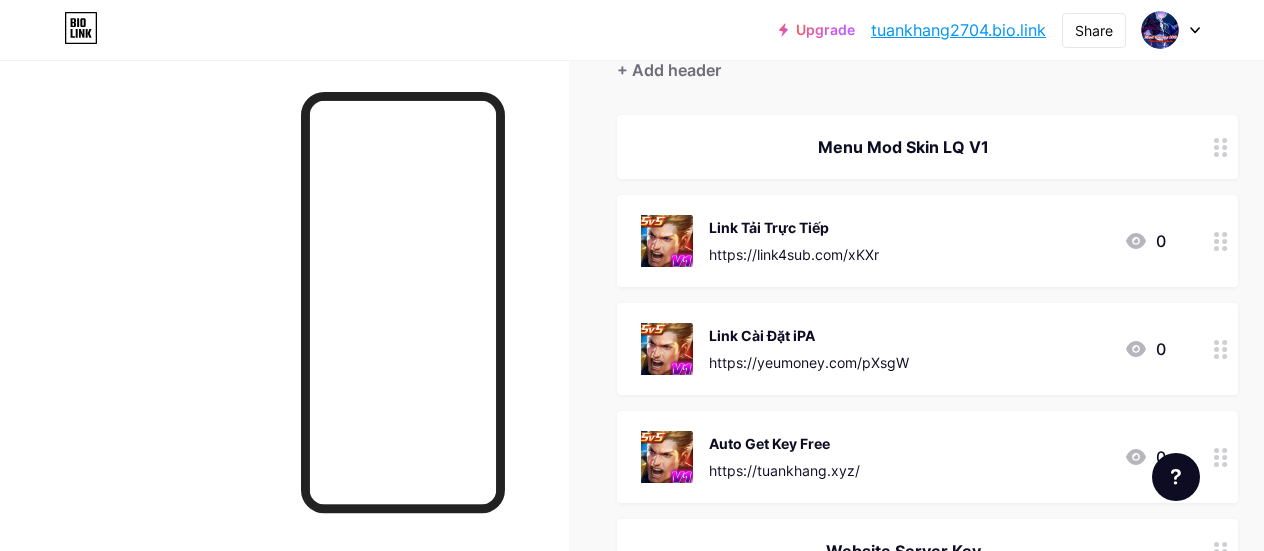 click at bounding box center (1221, 457) 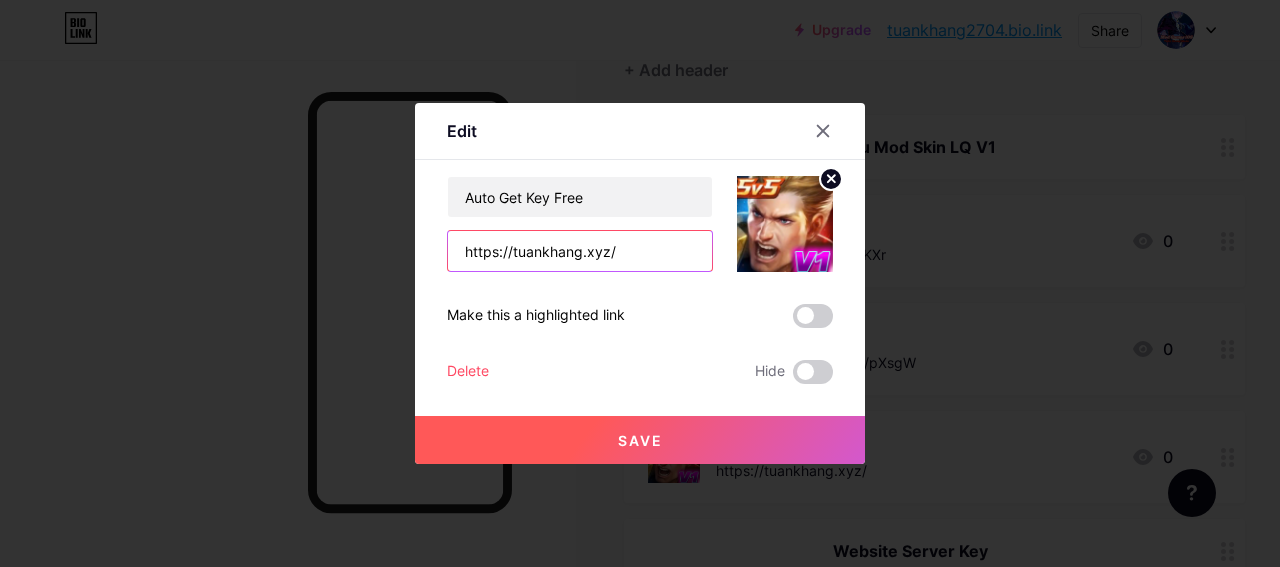 drag, startPoint x: 631, startPoint y: 245, endPoint x: 397, endPoint y: 244, distance: 234.00214 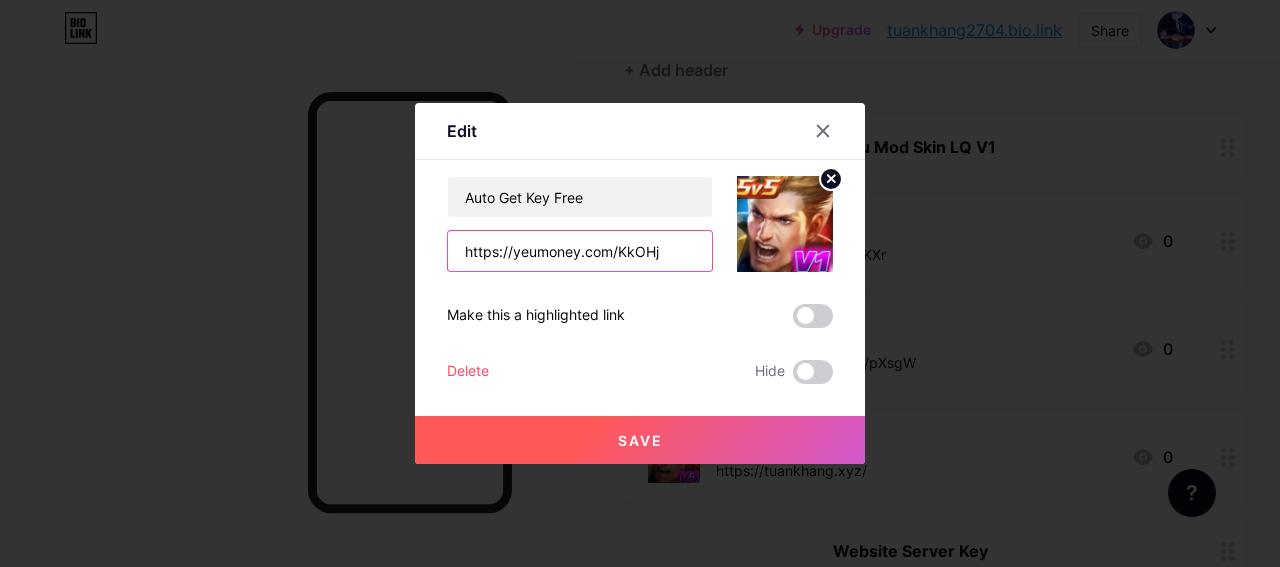 type on "https://yeumoney.com/KkOHj" 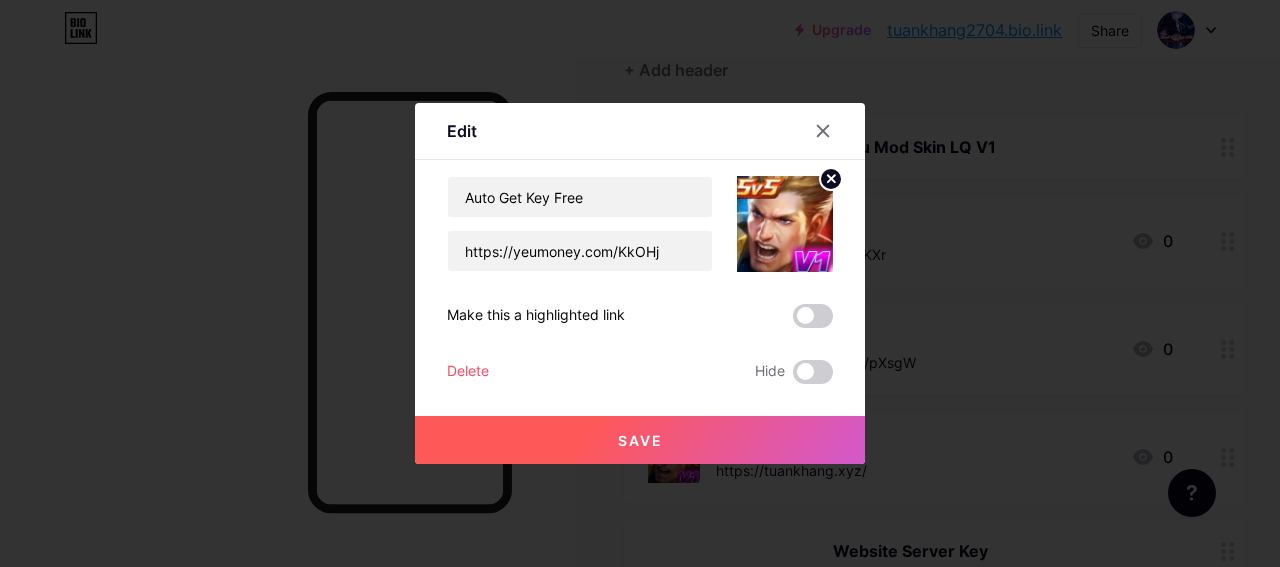 click on "Save" at bounding box center [640, 440] 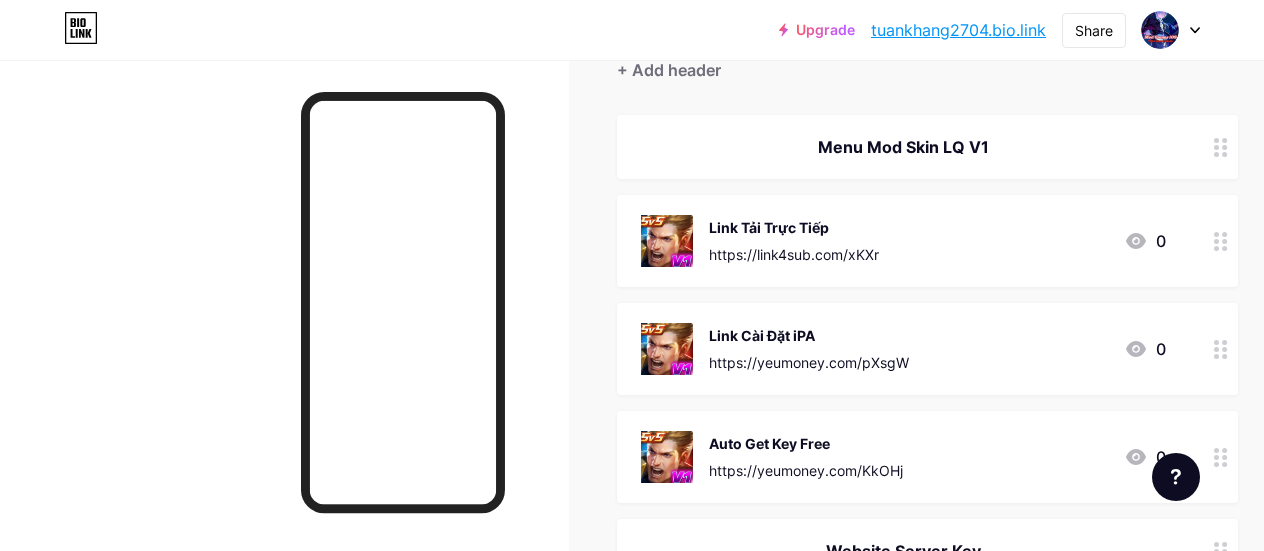 click at bounding box center (1221, 241) 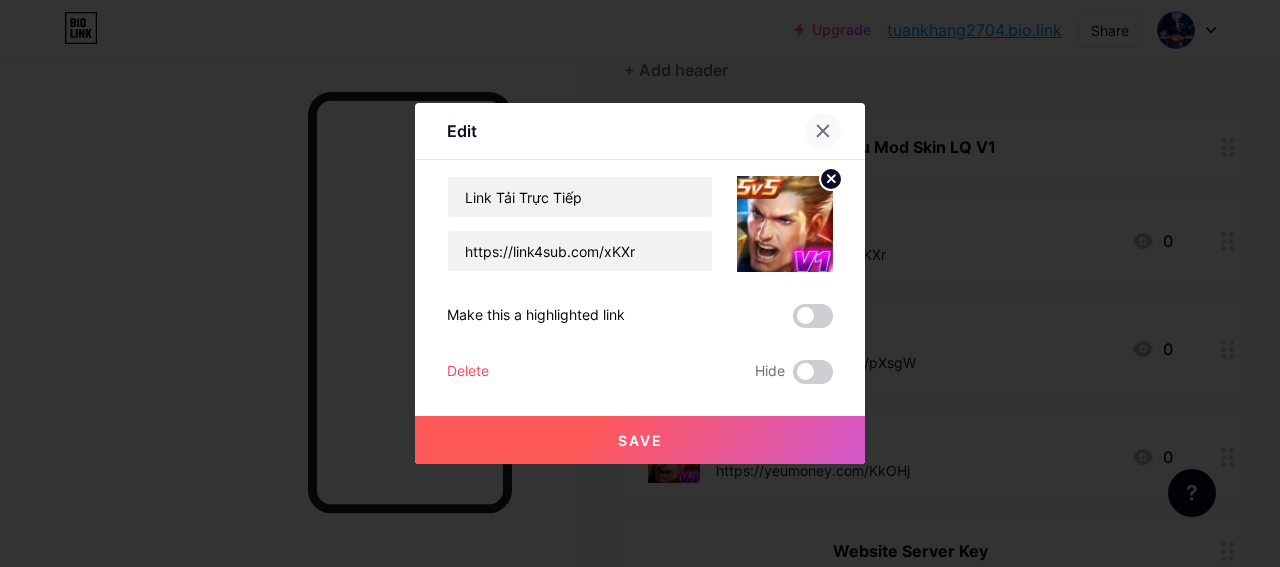 click at bounding box center [823, 131] 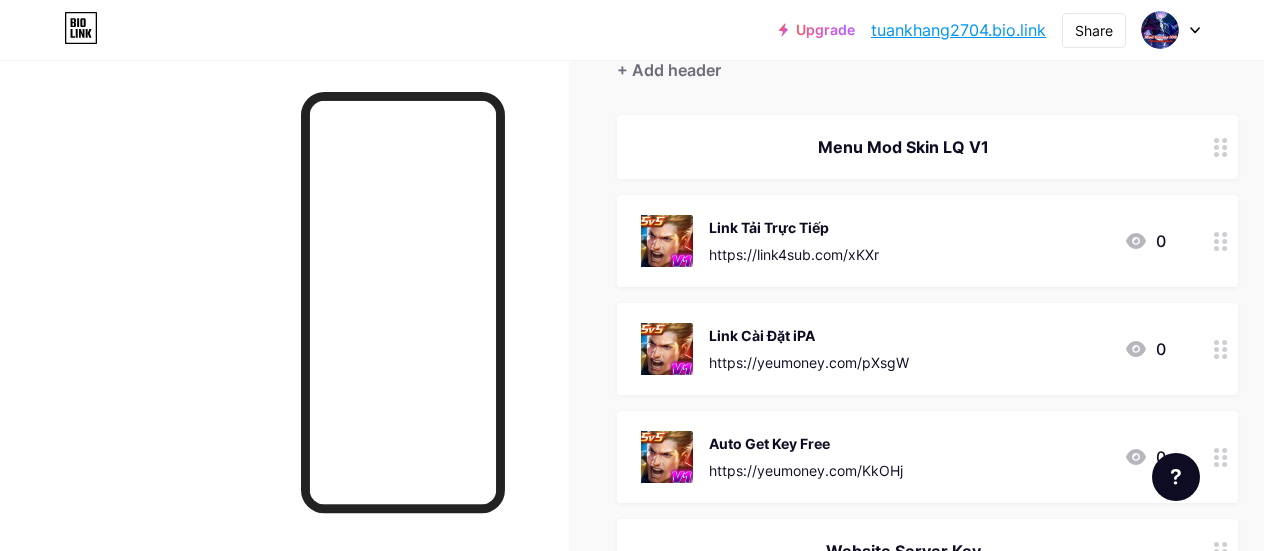 click at bounding box center [1221, 349] 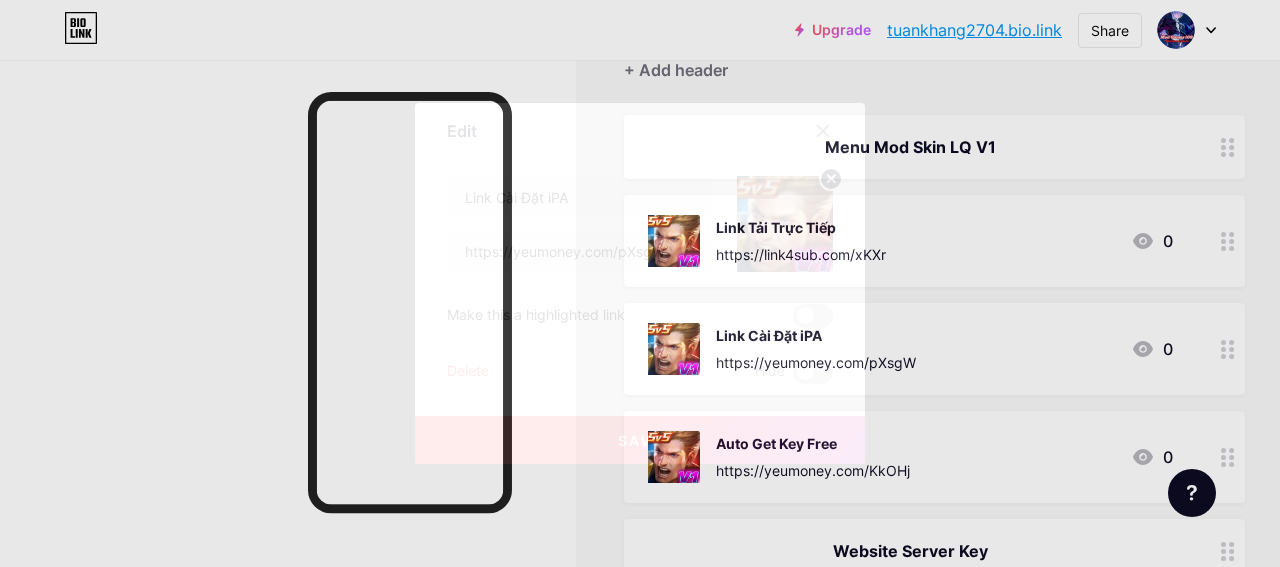 click at bounding box center (823, 131) 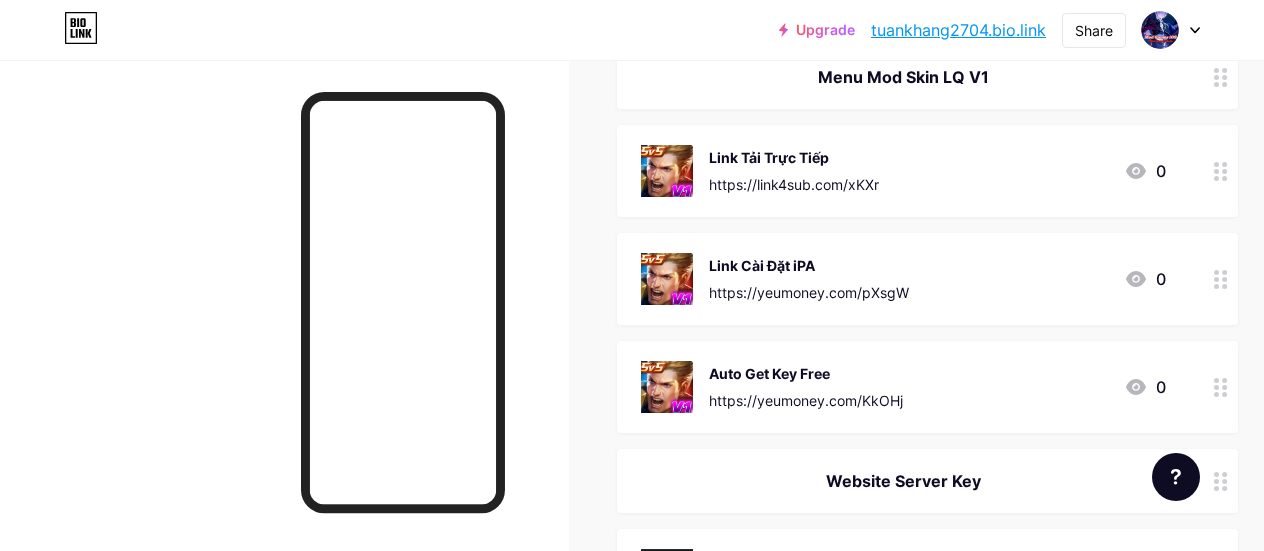 scroll, scrollTop: 300, scrollLeft: 0, axis: vertical 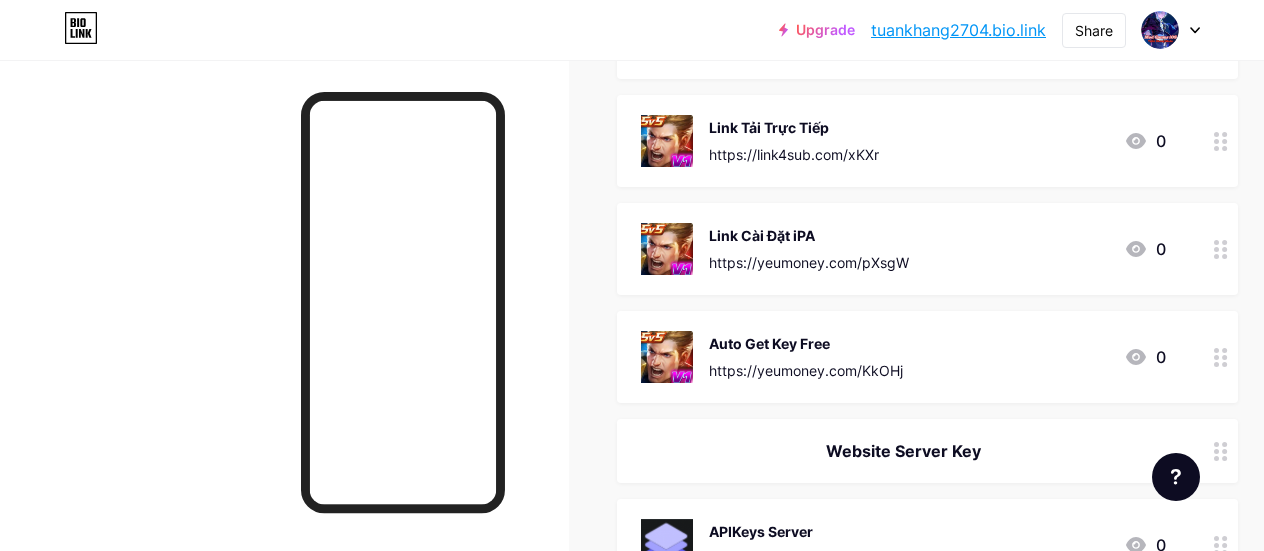 click at bounding box center (1221, 357) 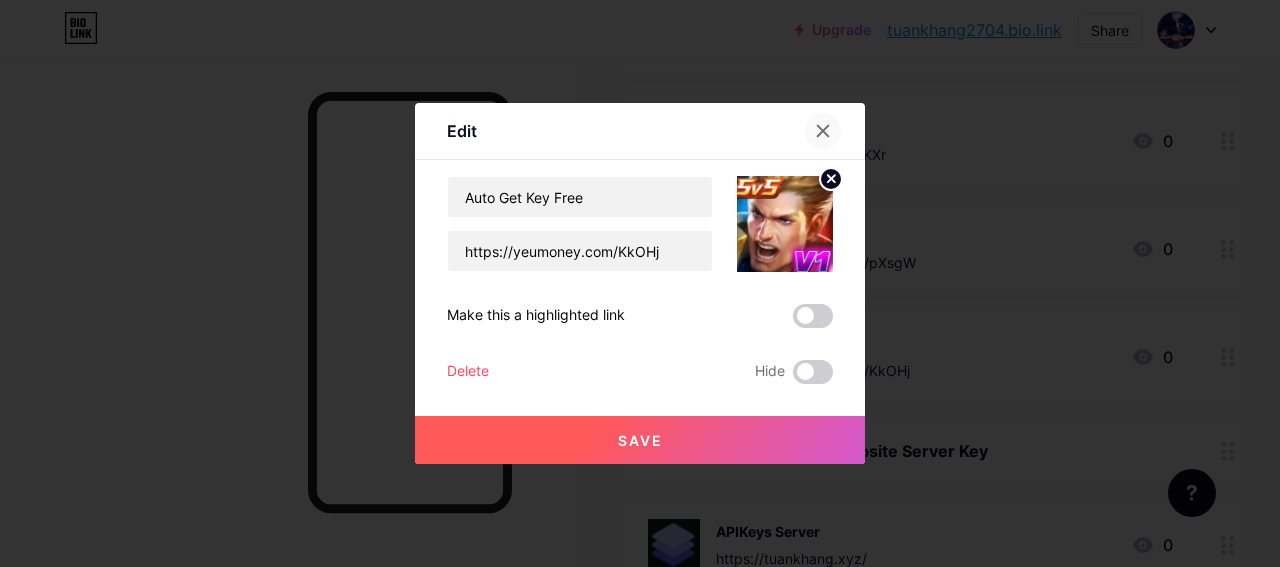 click 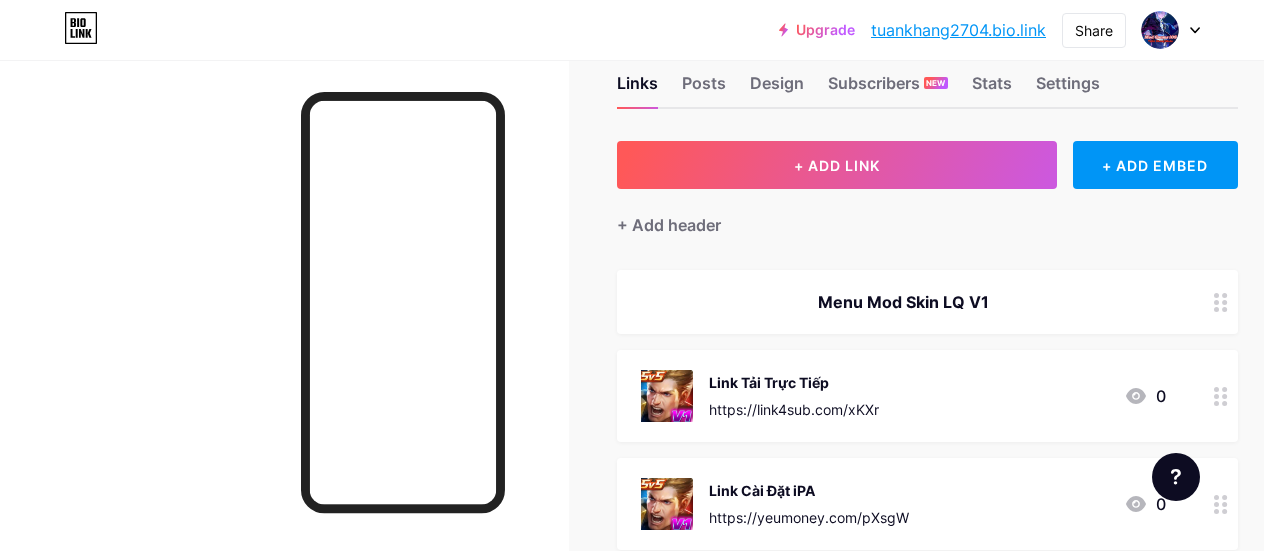 scroll, scrollTop: 0, scrollLeft: 0, axis: both 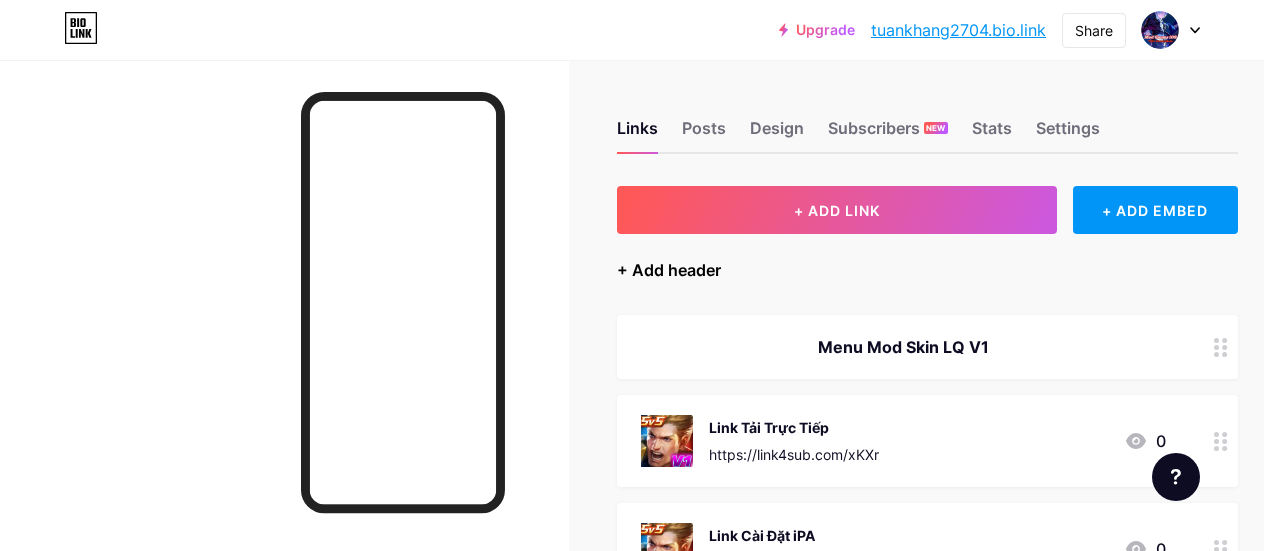click on "+ Add header" at bounding box center (669, 270) 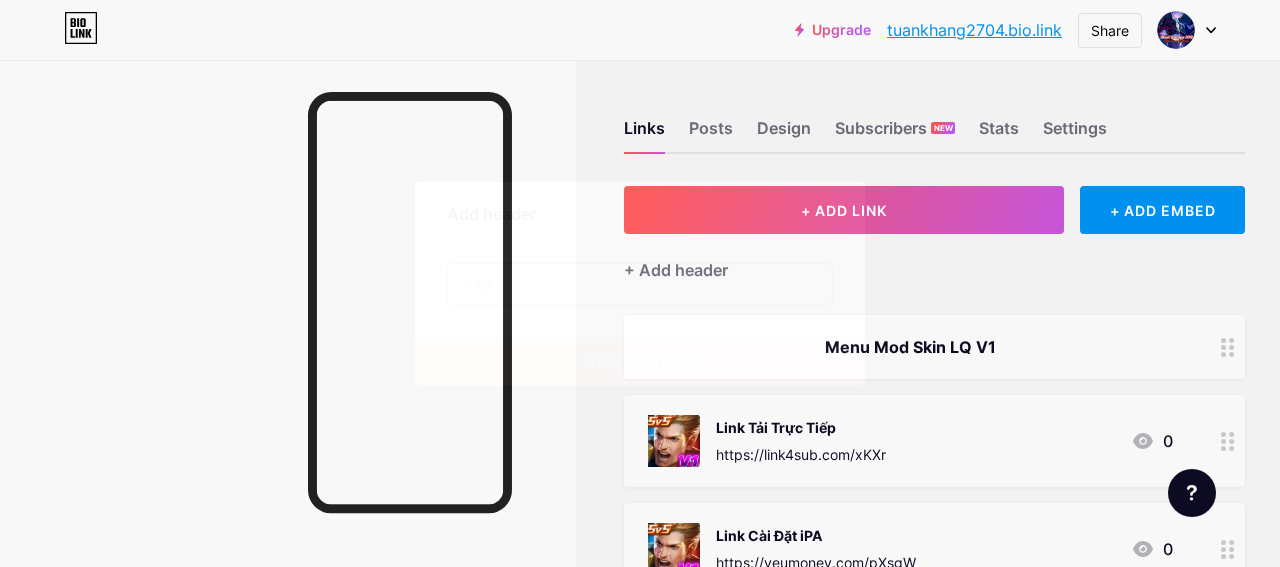 click at bounding box center [640, 284] 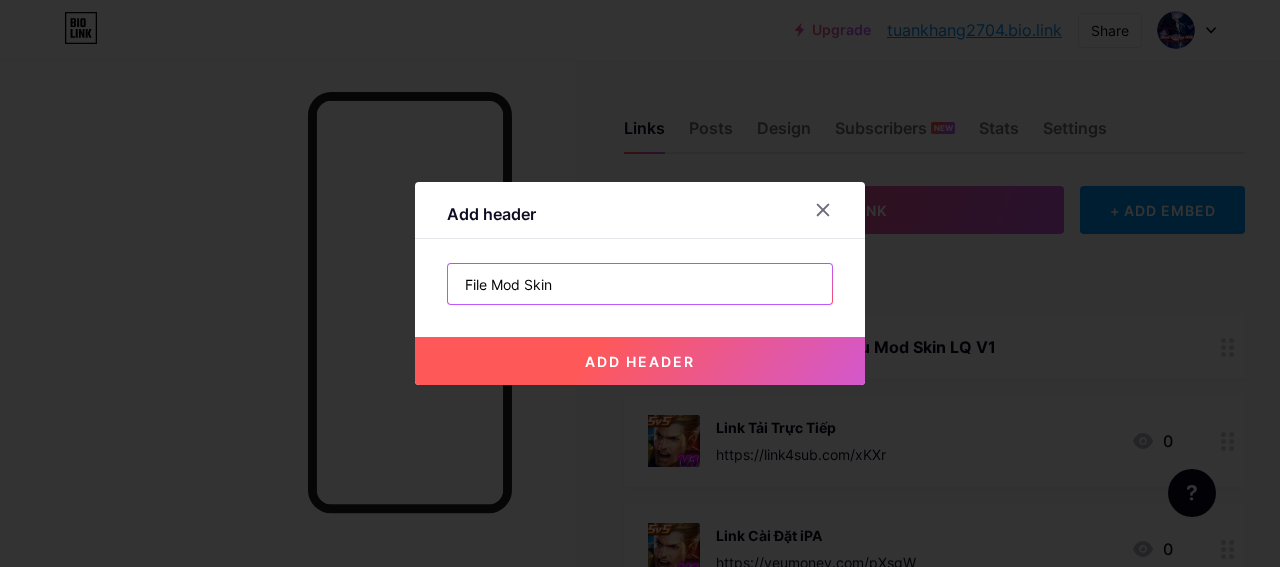 type on "File Mod Skin" 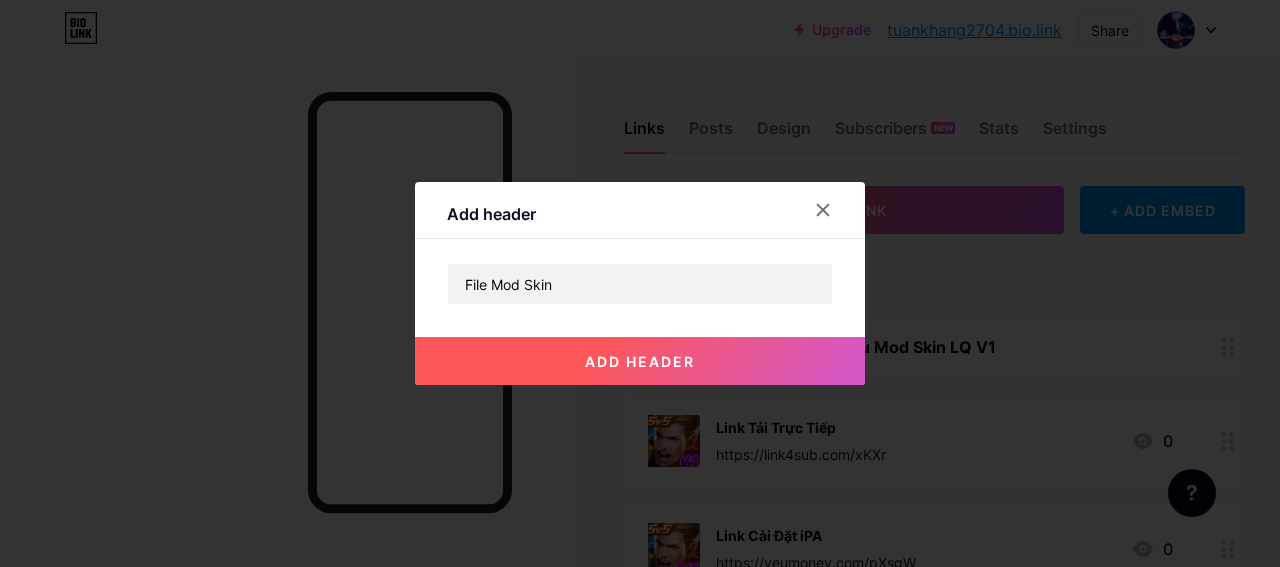 click on "add header" at bounding box center [640, 361] 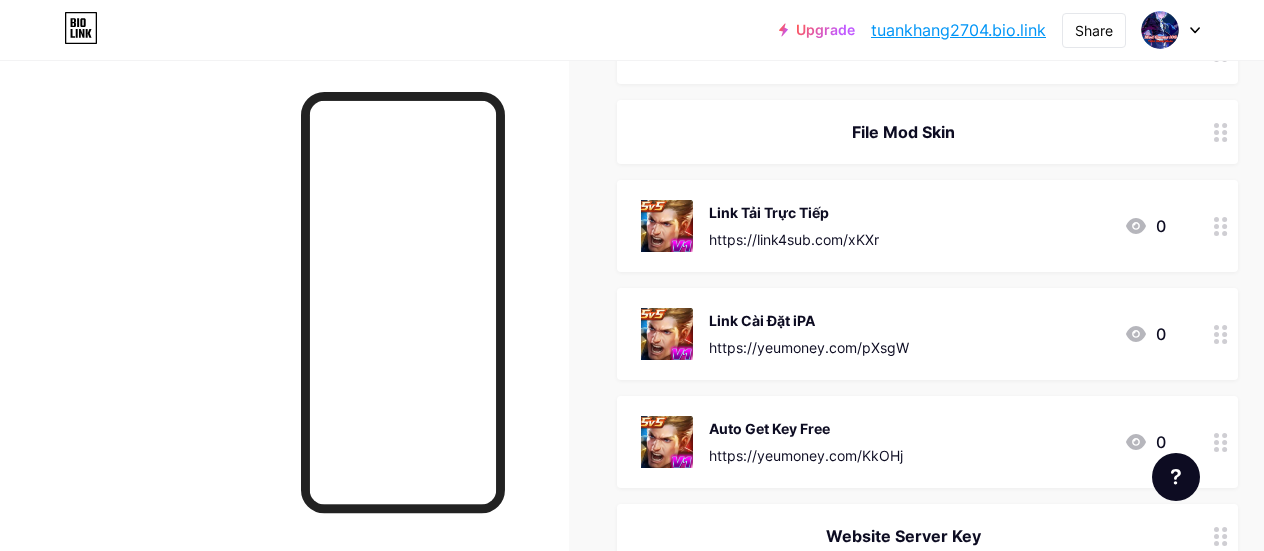 scroll, scrollTop: 300, scrollLeft: 0, axis: vertical 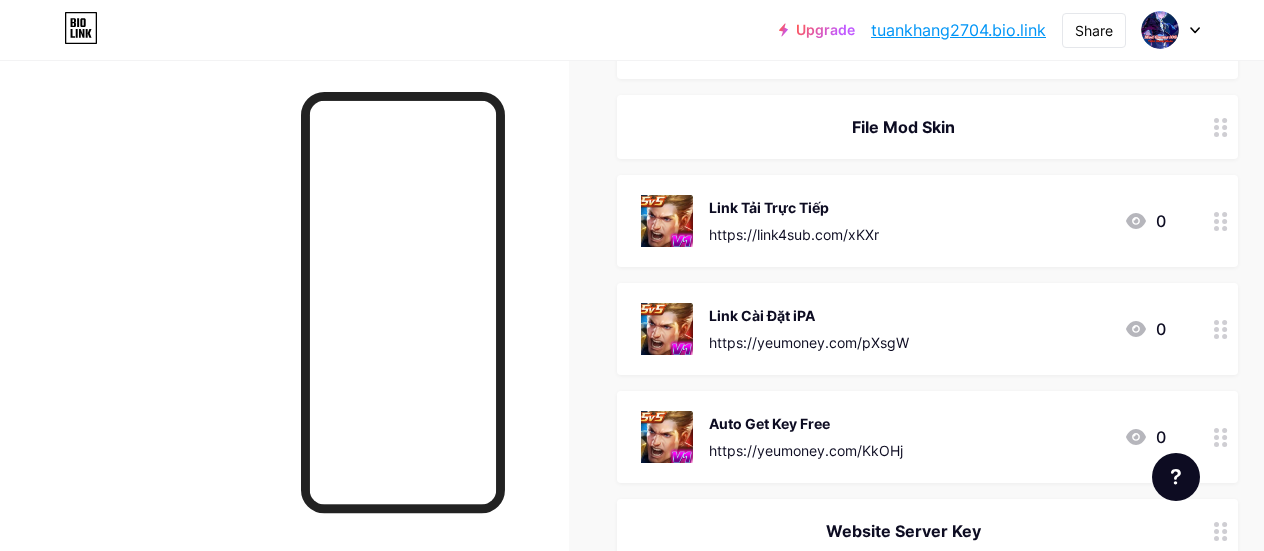 drag, startPoint x: 898, startPoint y: 119, endPoint x: 898, endPoint y: 225, distance: 106 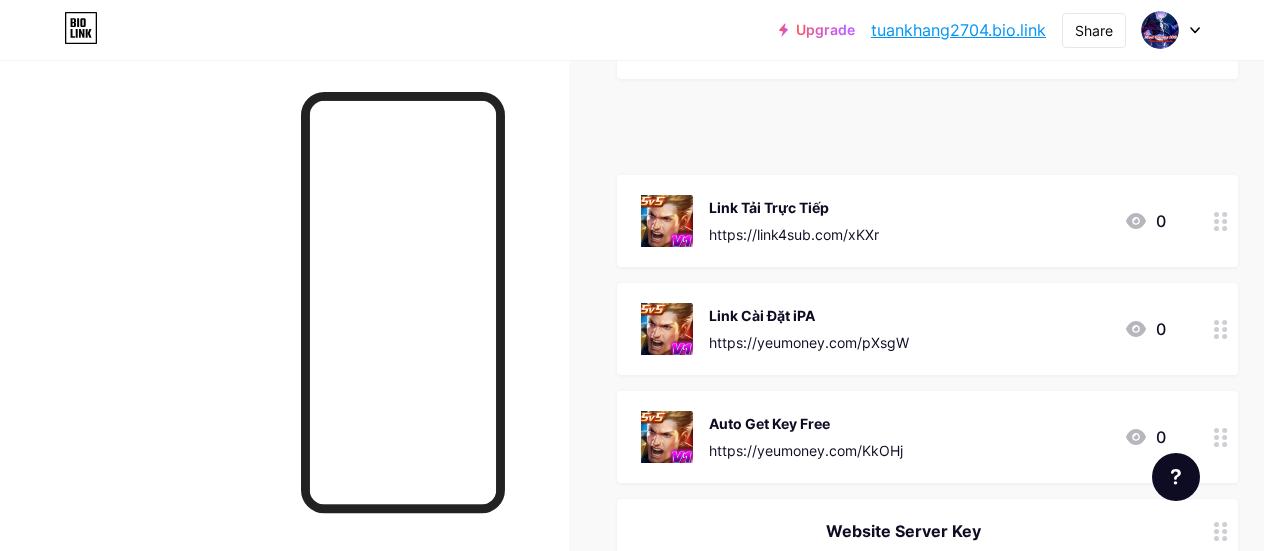 type 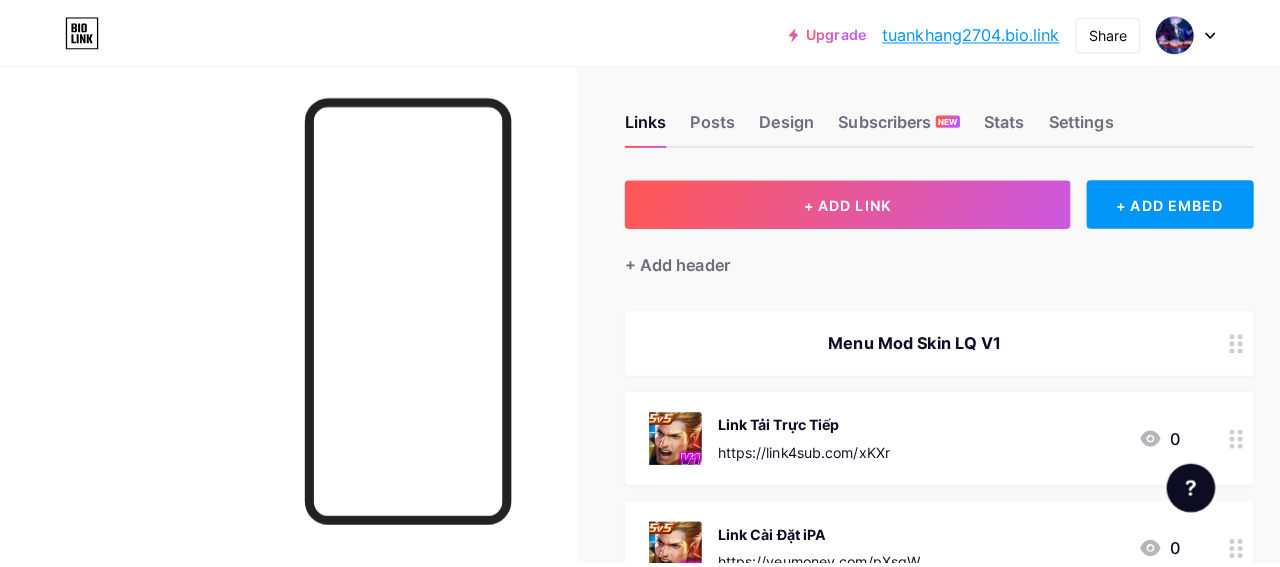 scroll, scrollTop: 0, scrollLeft: 0, axis: both 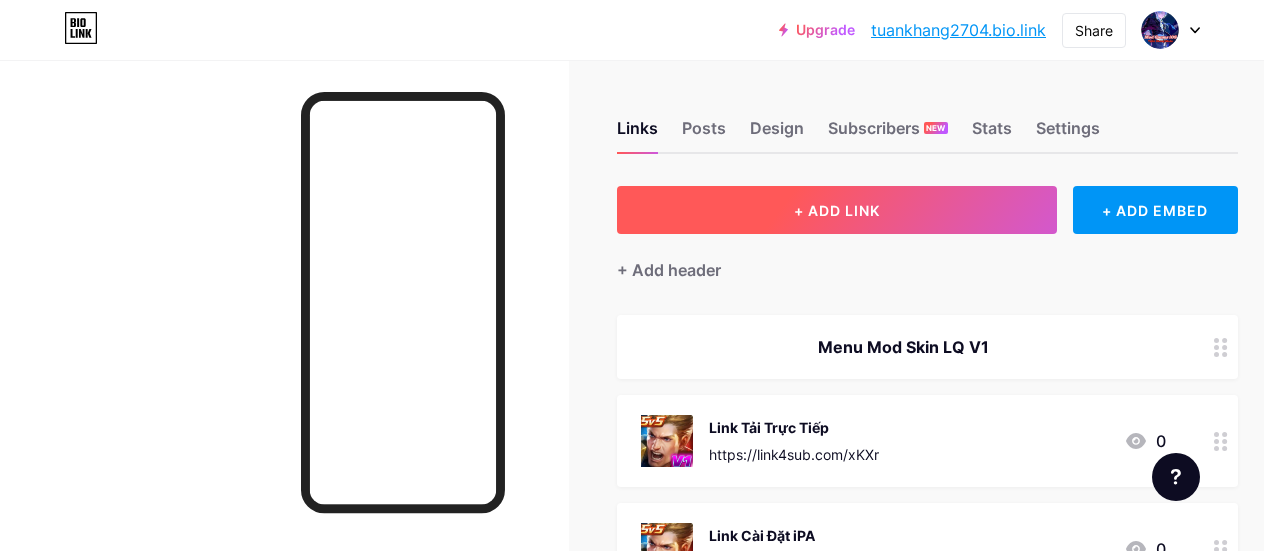 click on "+ ADD LINK" at bounding box center (837, 210) 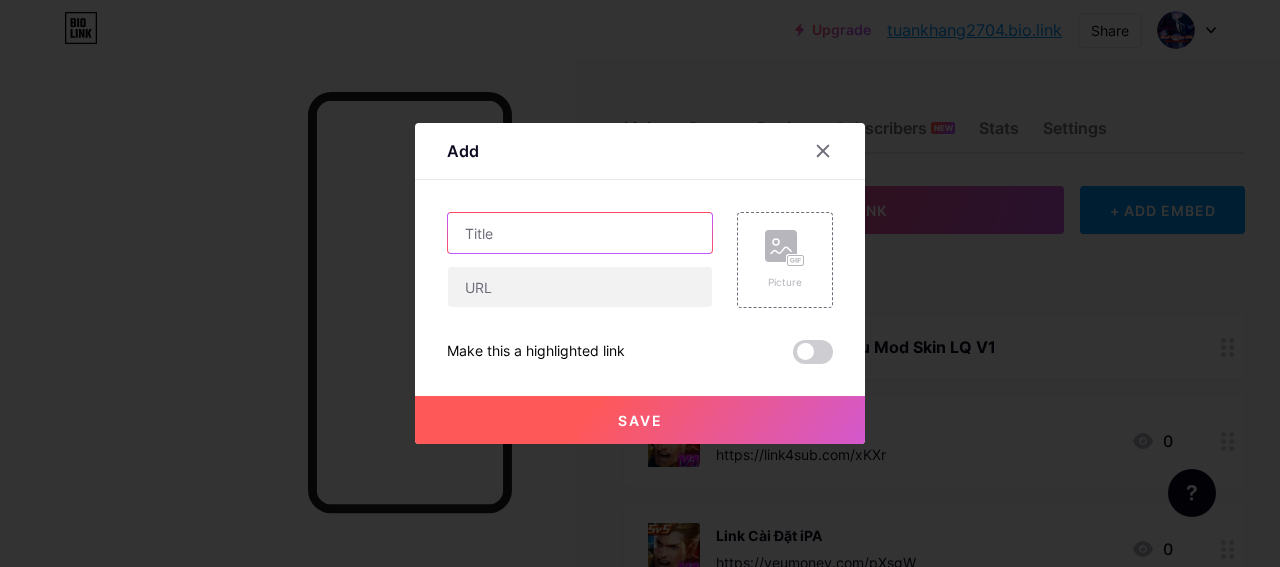 click at bounding box center (580, 233) 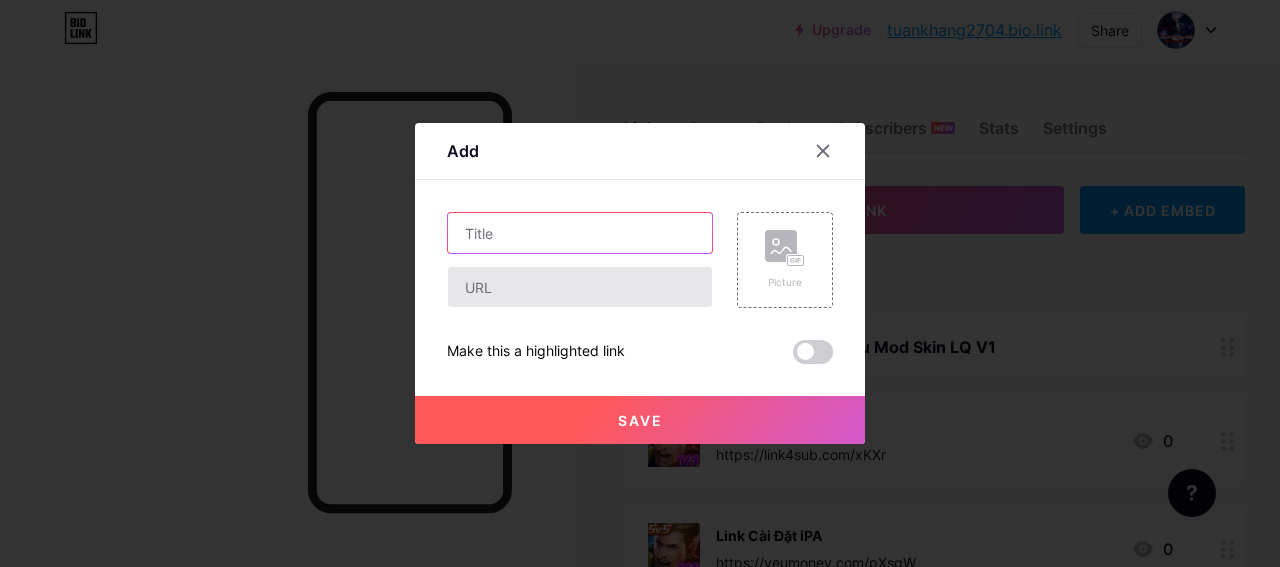 paste on "https://www.mediafire.com/file/h8zdxywywvbzno3/iOS.zip/file" 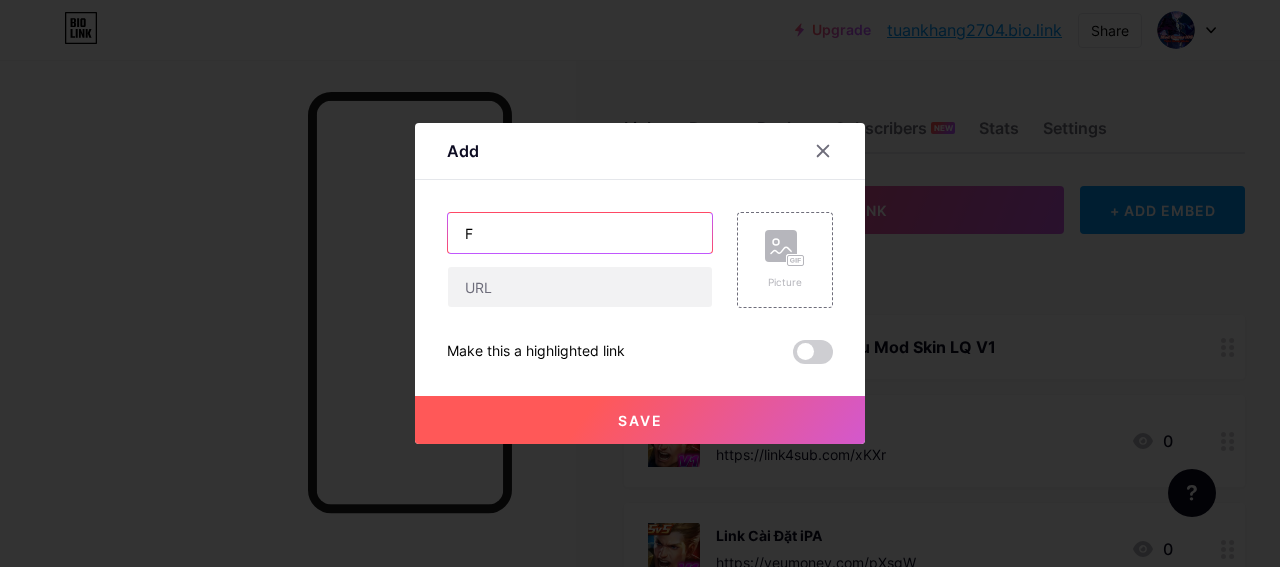 scroll, scrollTop: 0, scrollLeft: 0, axis: both 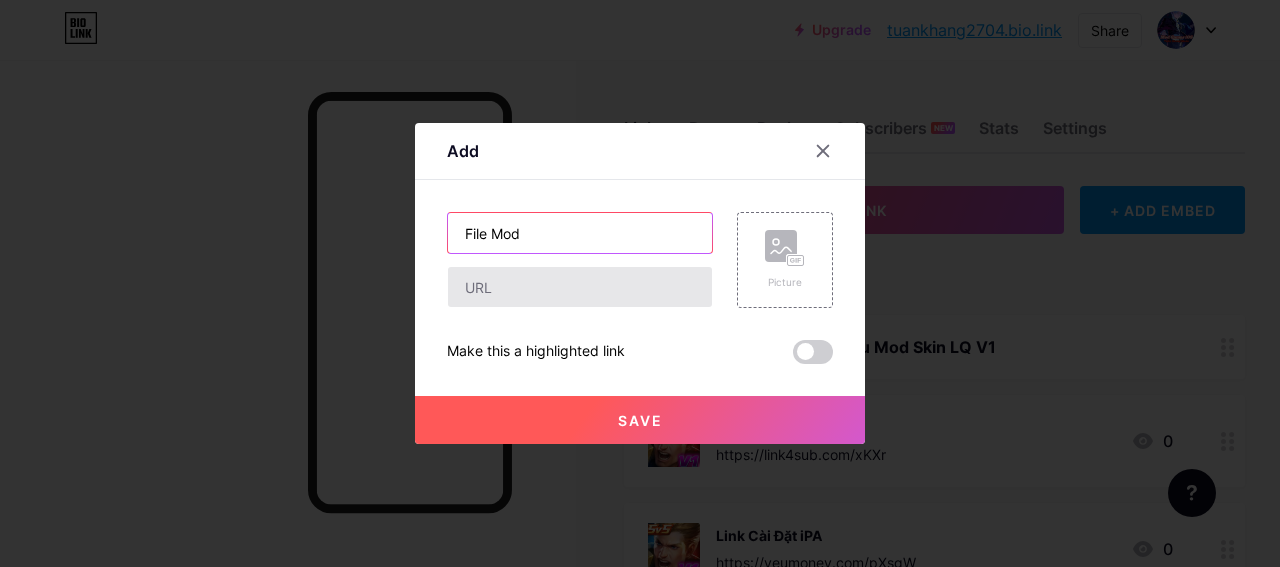 type on "File Mod" 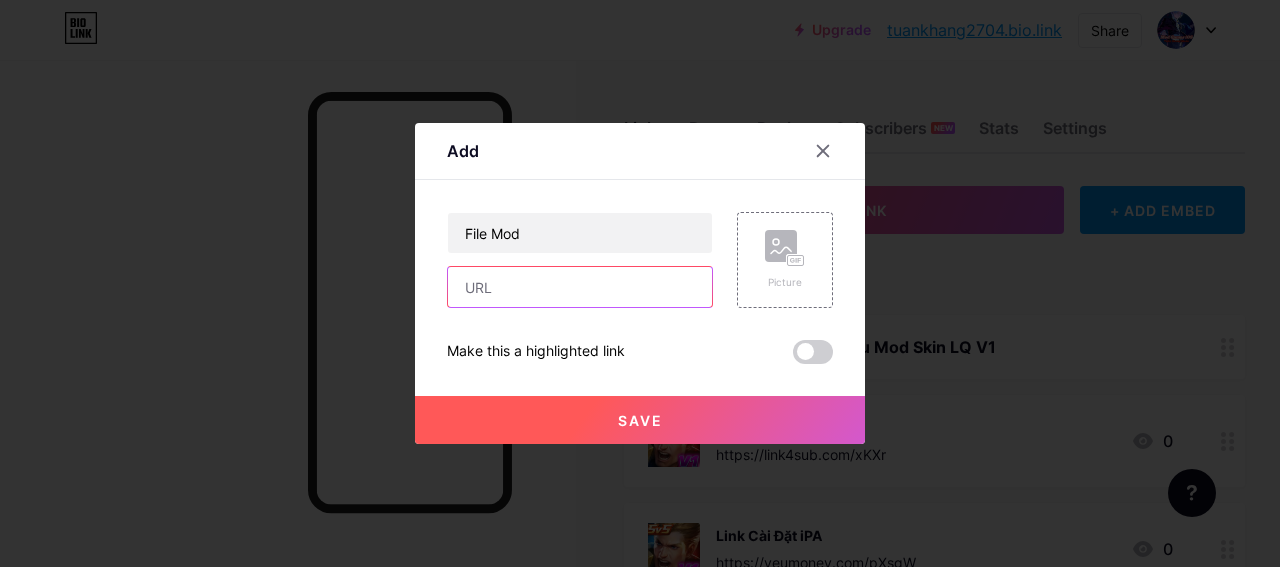 click at bounding box center (580, 287) 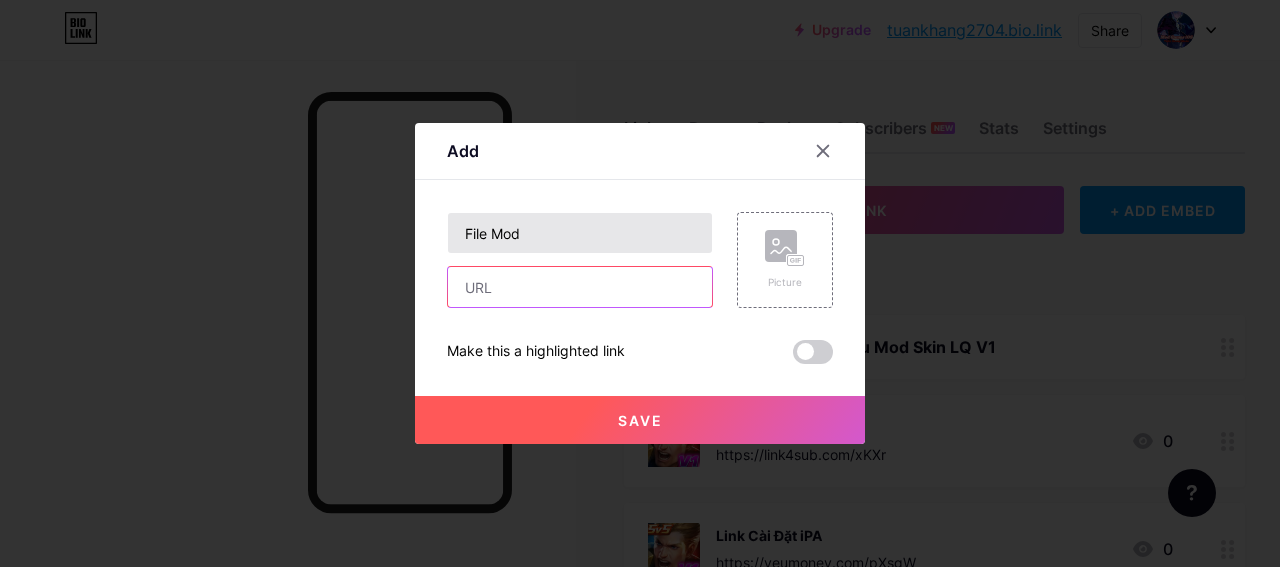 paste on "https://www.mediafire.com/file/h8zdxywywvbzno3/iOS.zip/file" 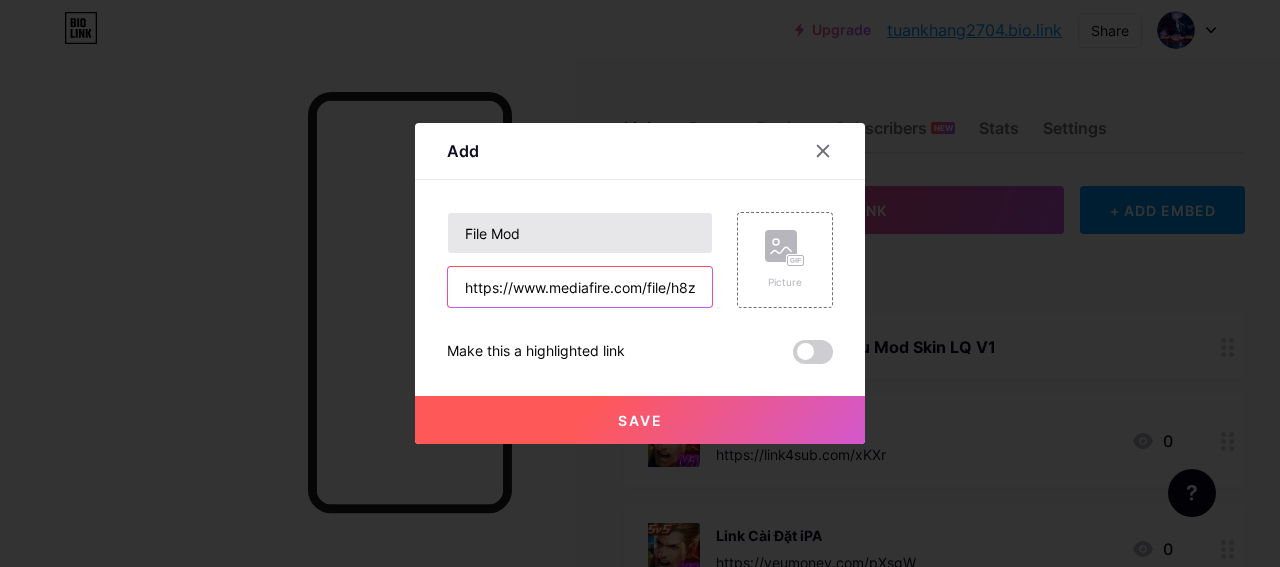 scroll, scrollTop: 0, scrollLeft: 182, axis: horizontal 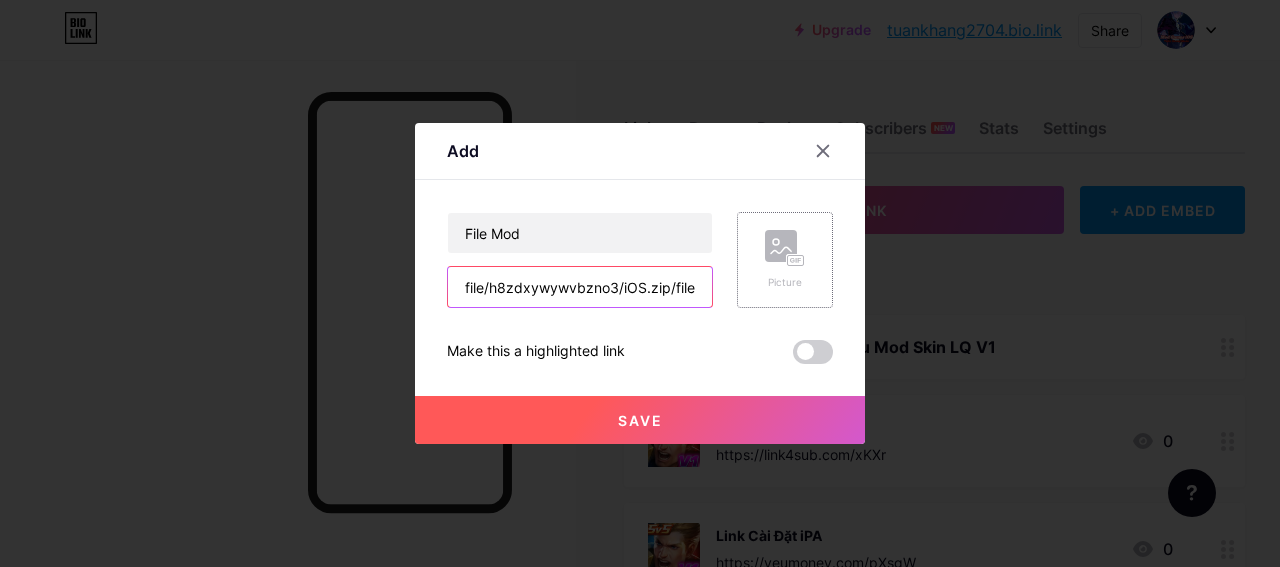 type on "https://www.mediafire.com/file/h8zdxywywvbzno3/iOS.zip/file" 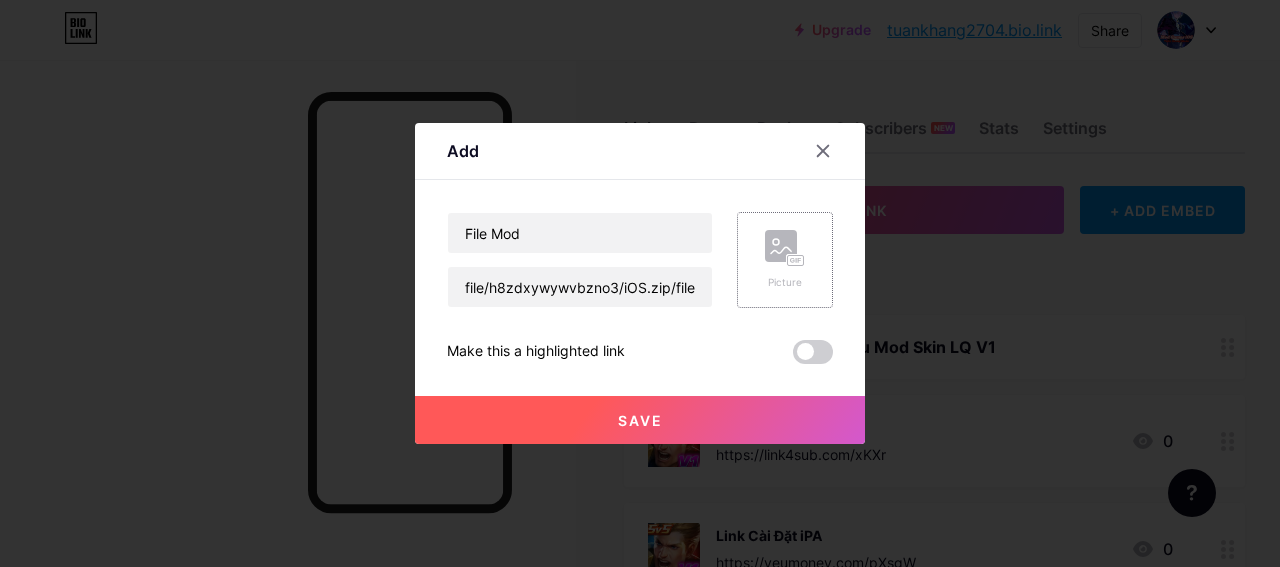 click 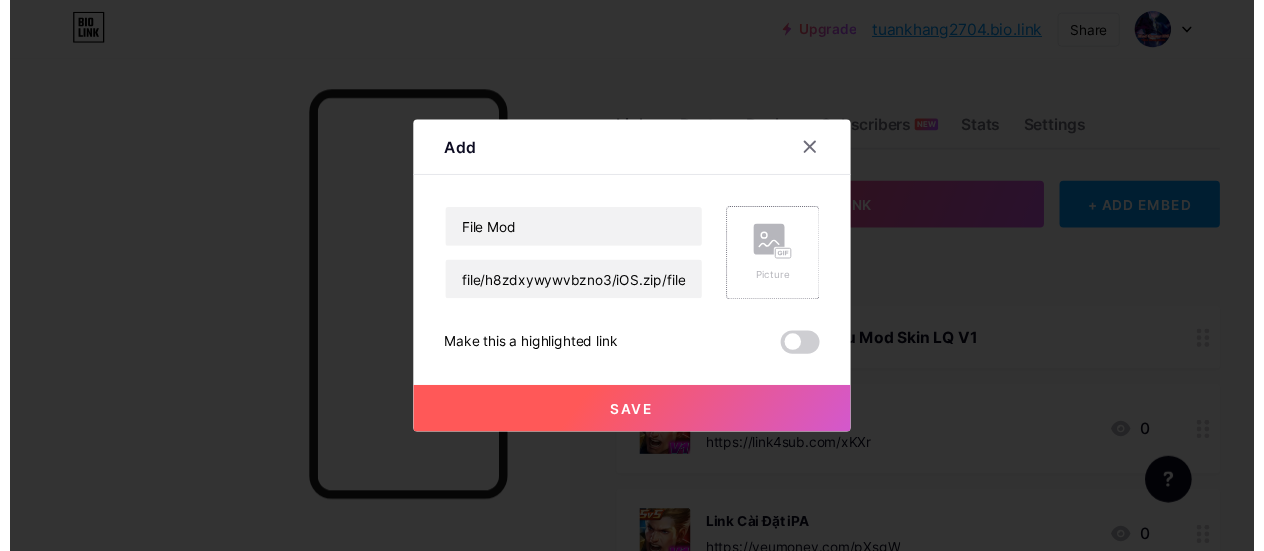 scroll, scrollTop: 0, scrollLeft: 0, axis: both 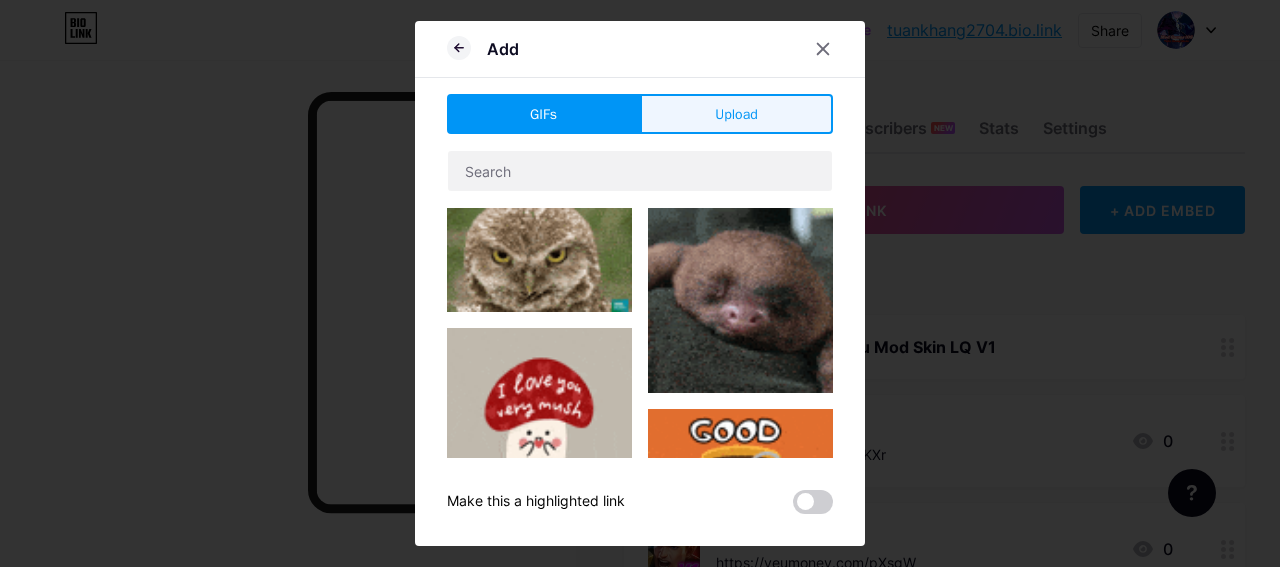 click on "Upload" at bounding box center [736, 114] 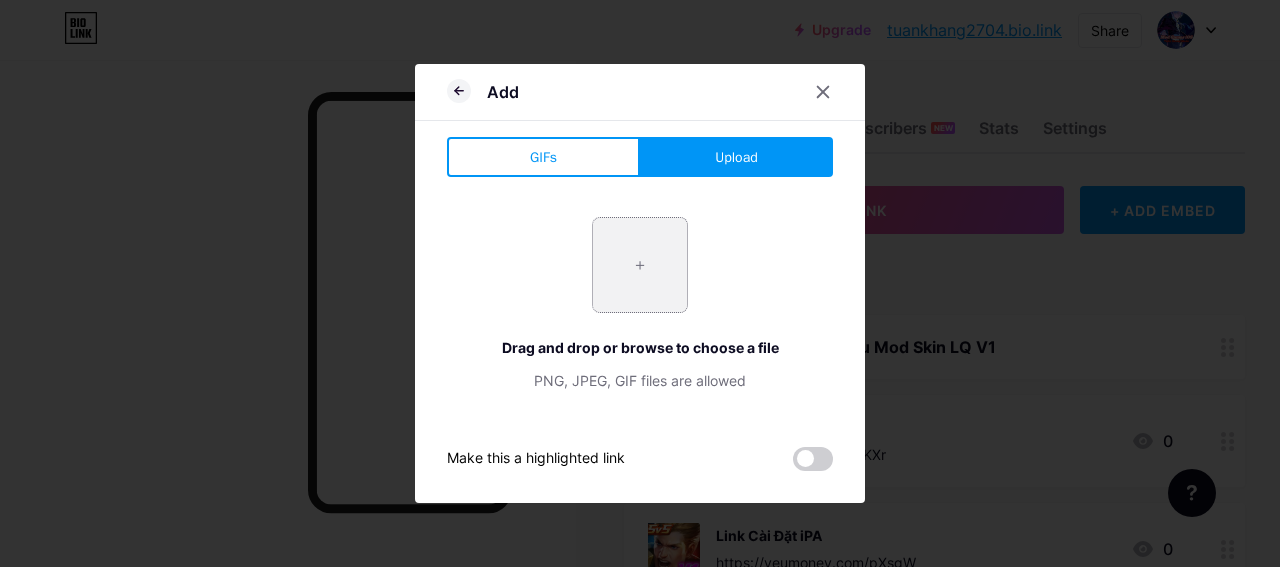 click at bounding box center [640, 265] 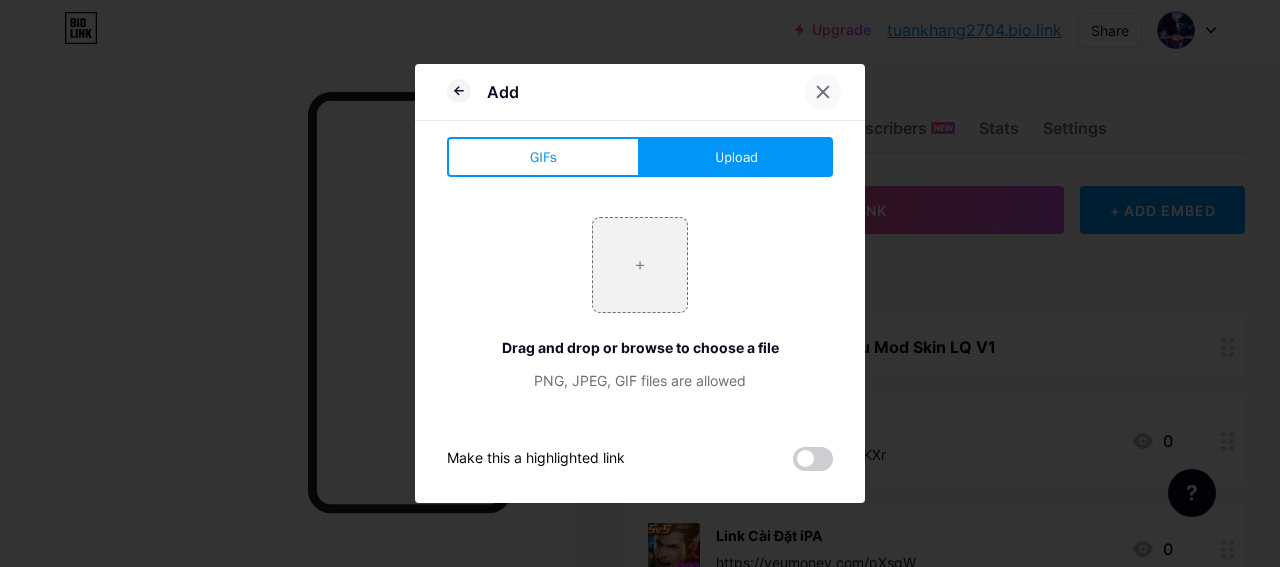 click 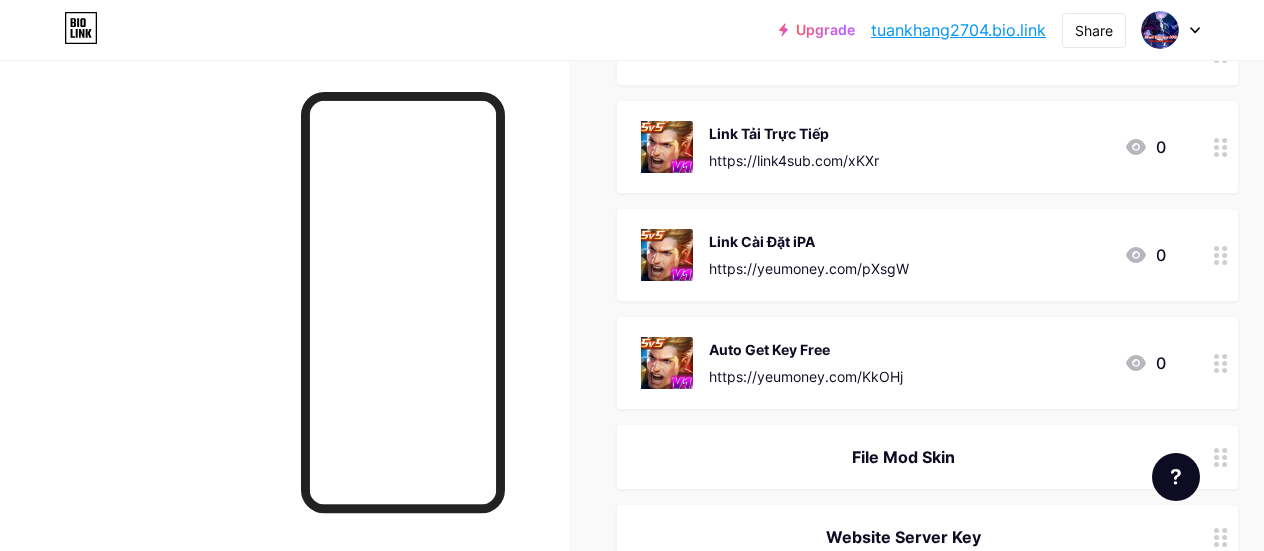 scroll, scrollTop: 100, scrollLeft: 0, axis: vertical 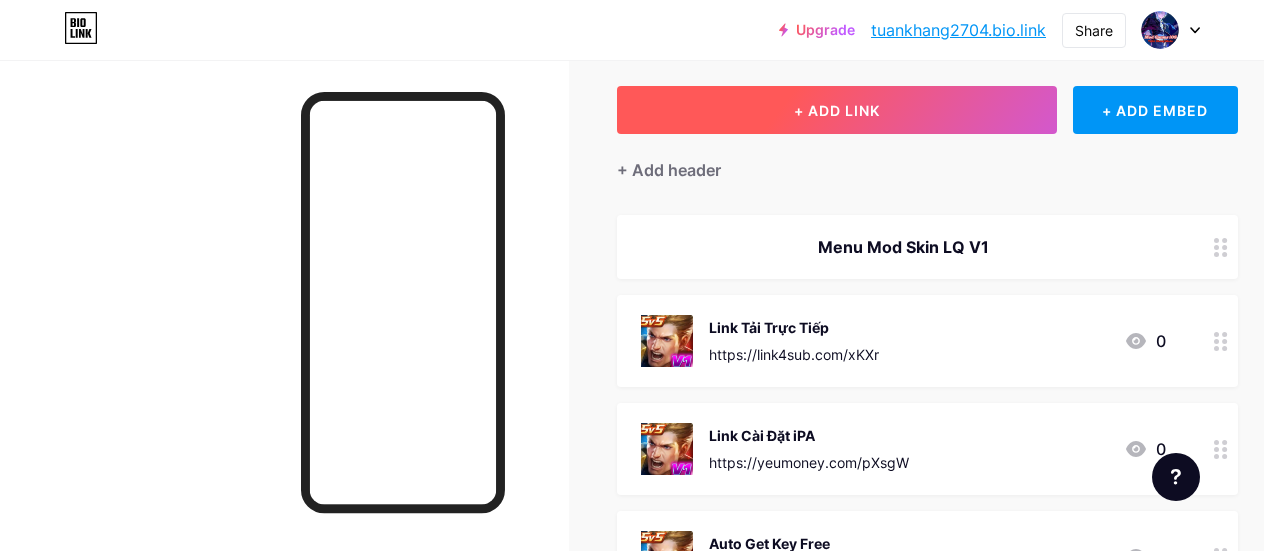 click on "+ ADD LINK" at bounding box center [837, 110] 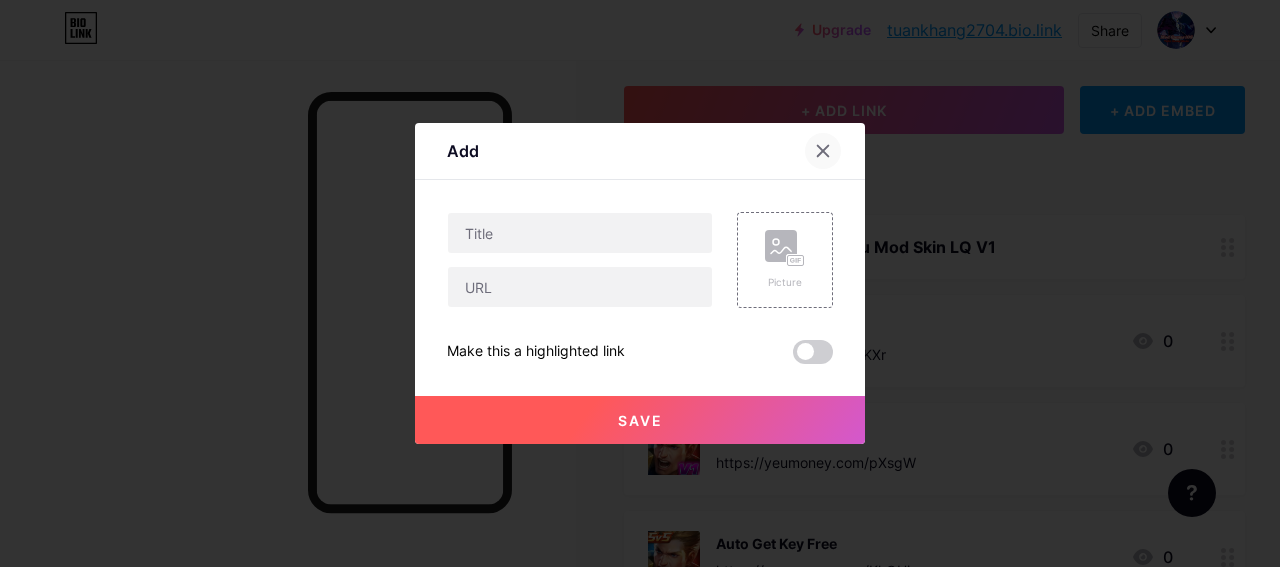 click 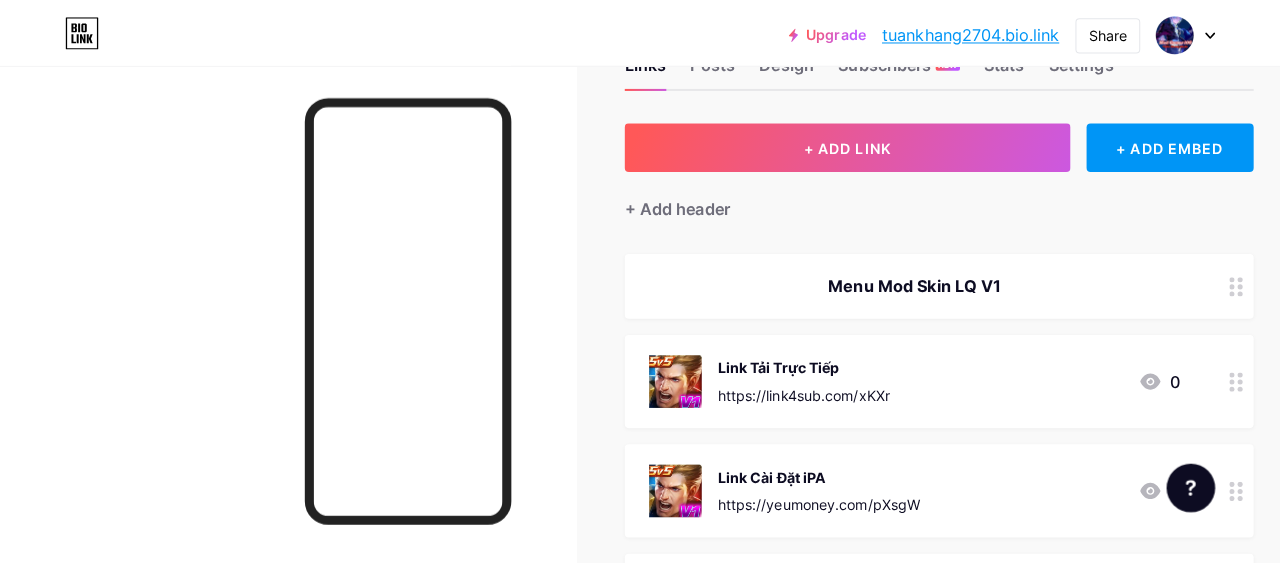 scroll, scrollTop: 0, scrollLeft: 0, axis: both 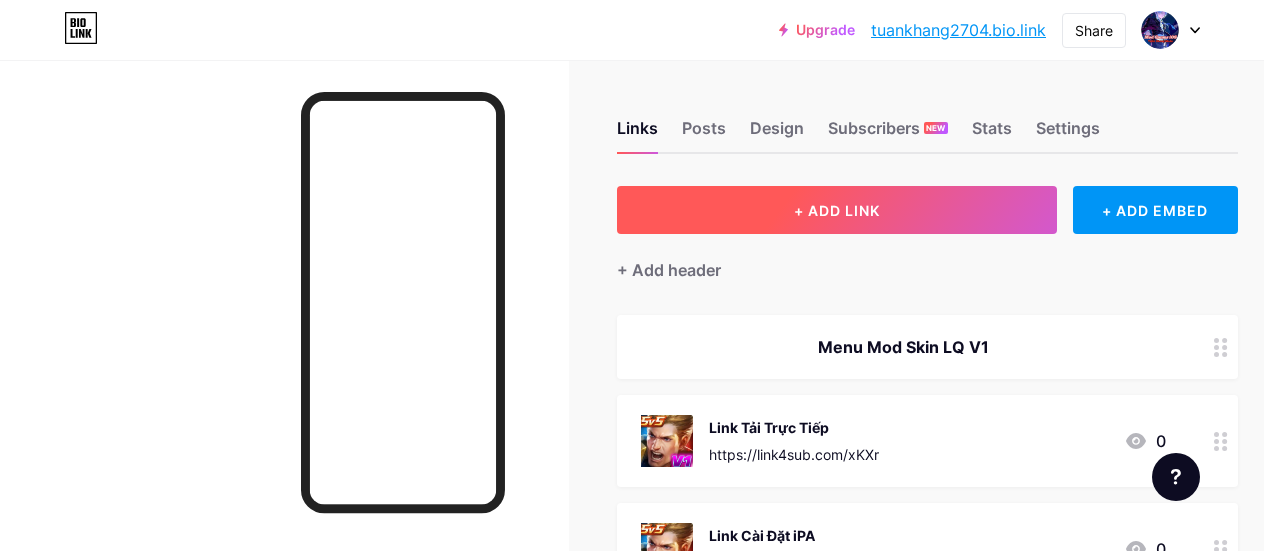 click on "+ ADD LINK" at bounding box center (837, 210) 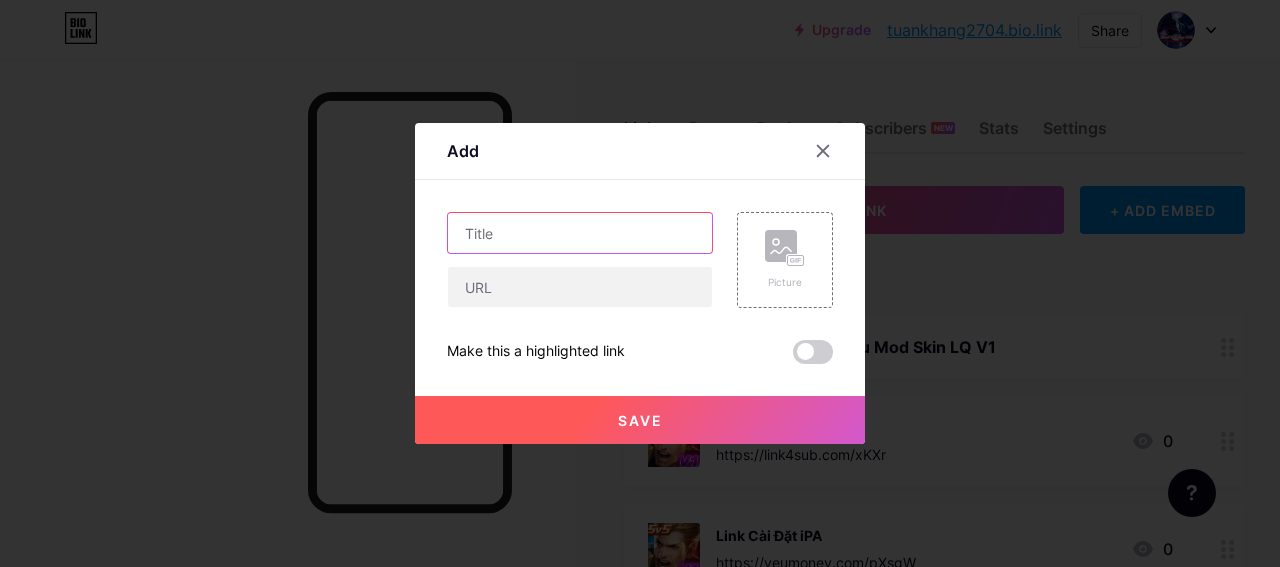click at bounding box center (580, 233) 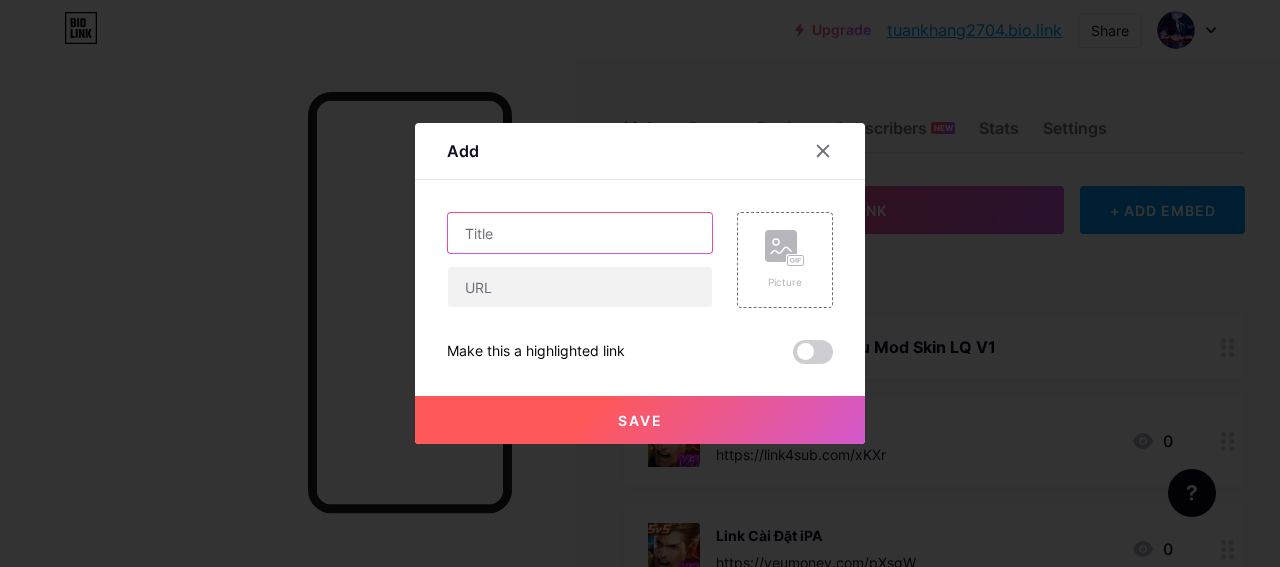 paste on "File 40 Skin LQ V6" 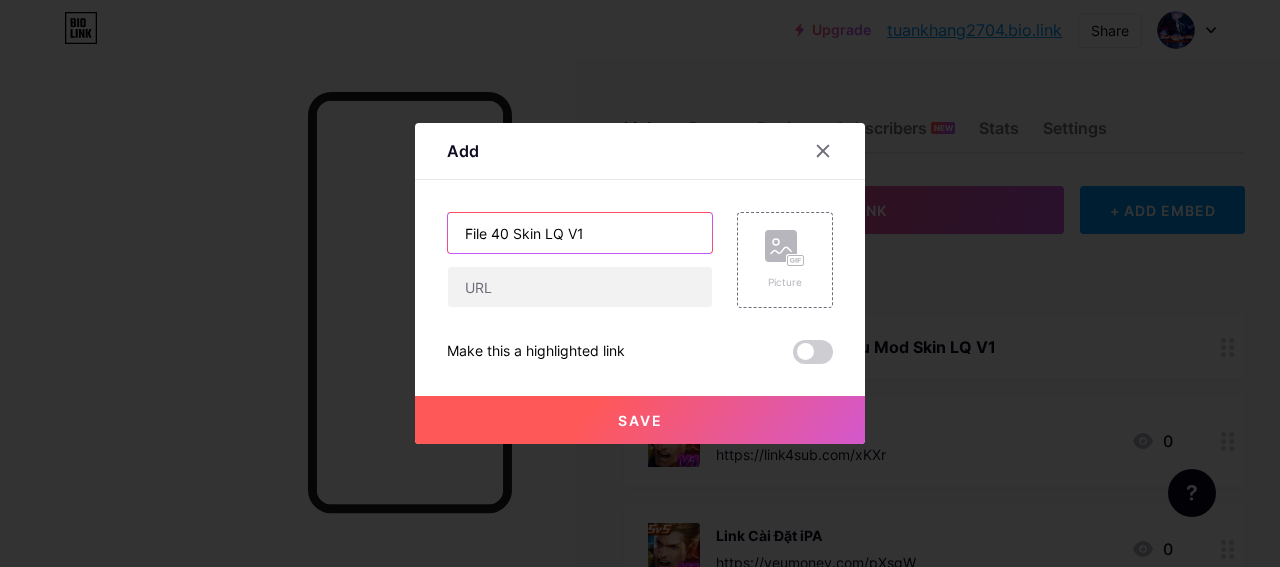 type on "File 40 Skin LQ V1" 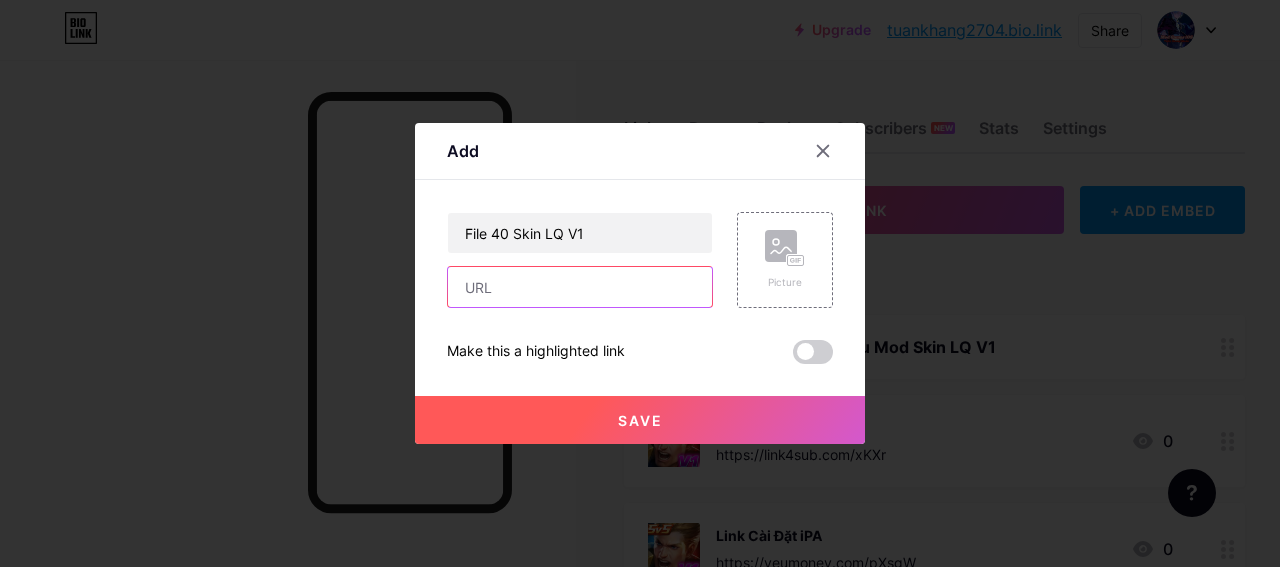 click at bounding box center [580, 287] 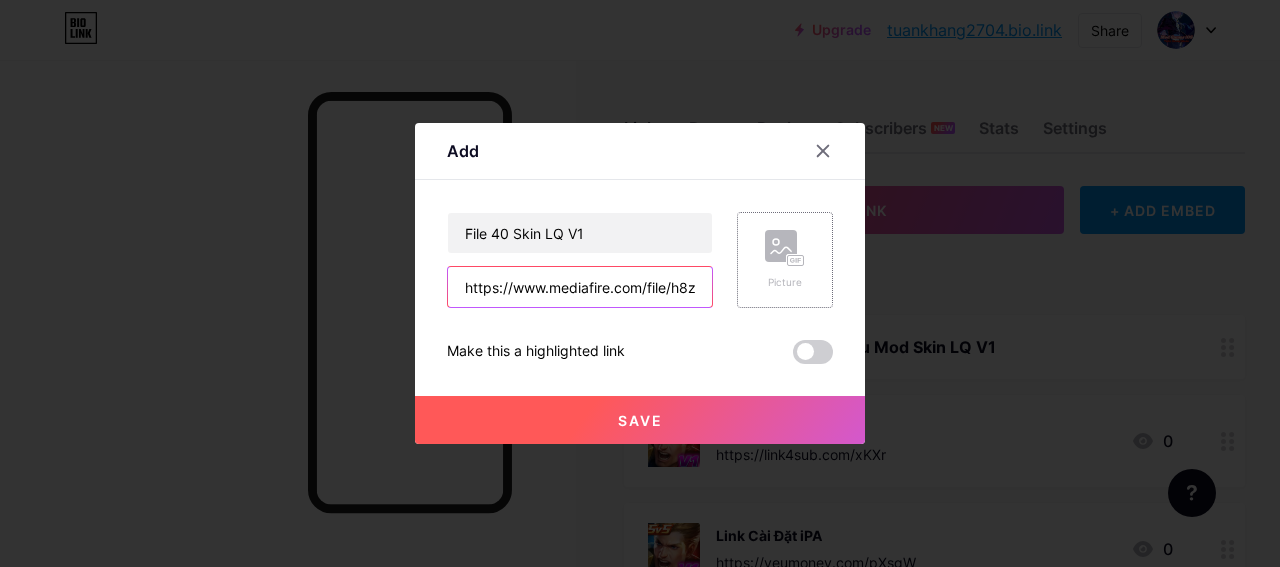 scroll, scrollTop: 0, scrollLeft: 182, axis: horizontal 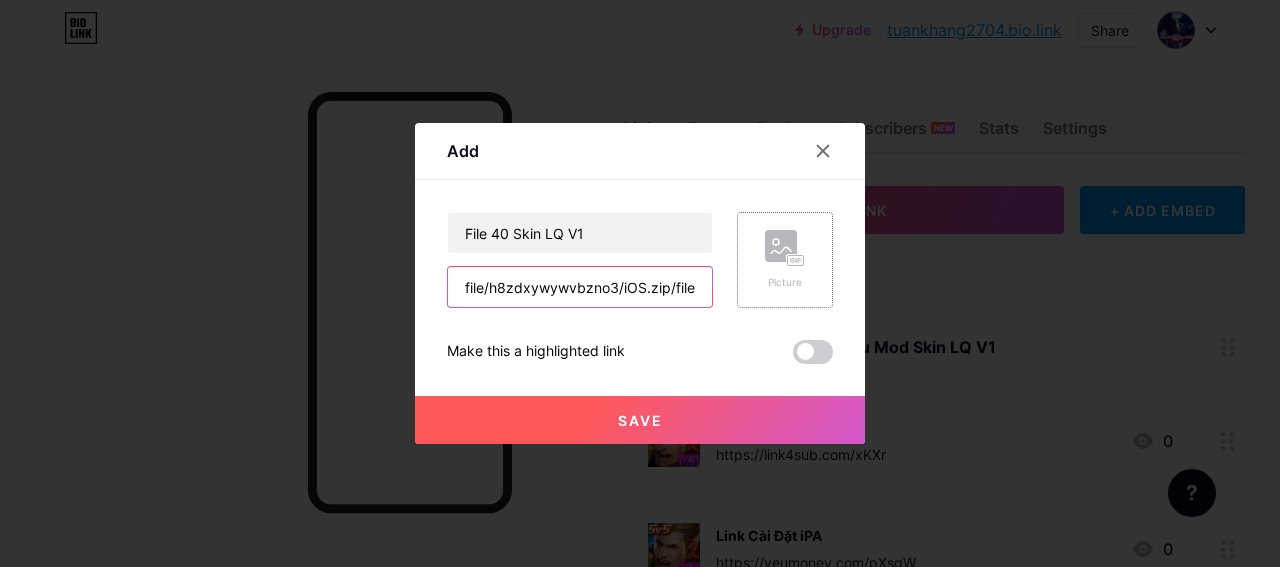 type on "https://www.mediafire.com/file/h8zdxywywvbzno3/iOS.zip/file" 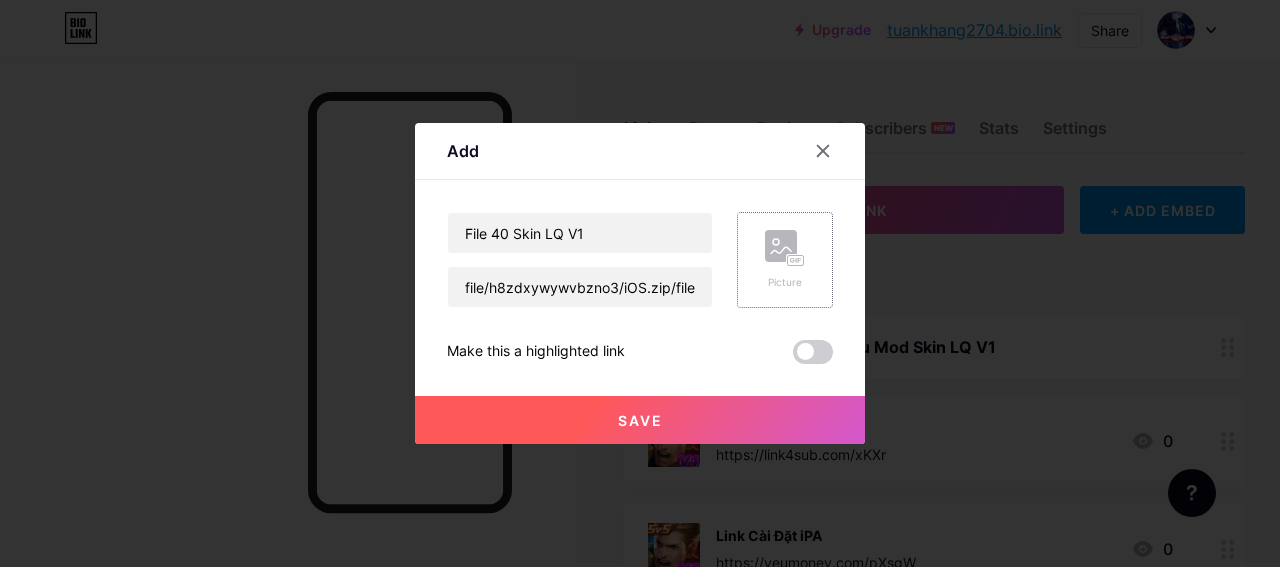 click 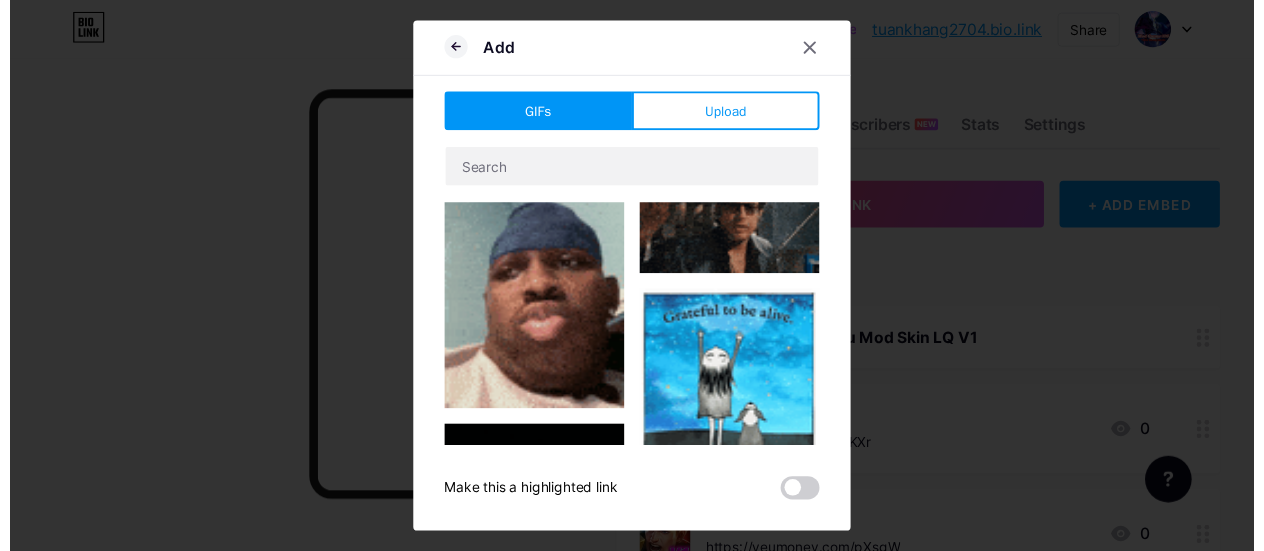 scroll, scrollTop: 1564, scrollLeft: 0, axis: vertical 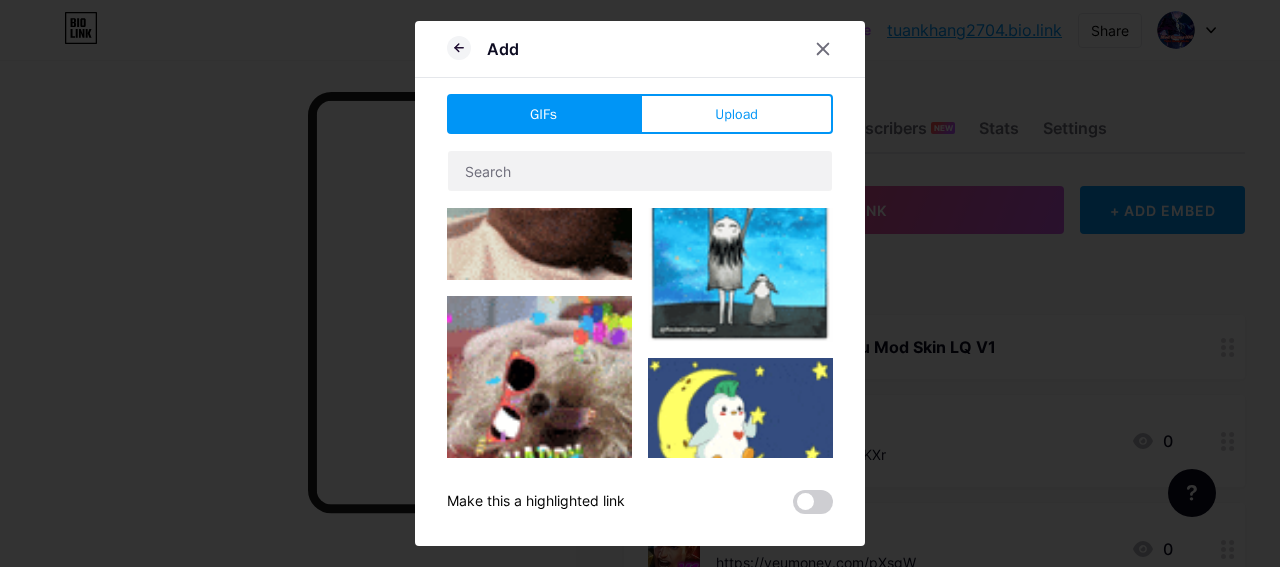 type on "File 40 Skin LQ V1" 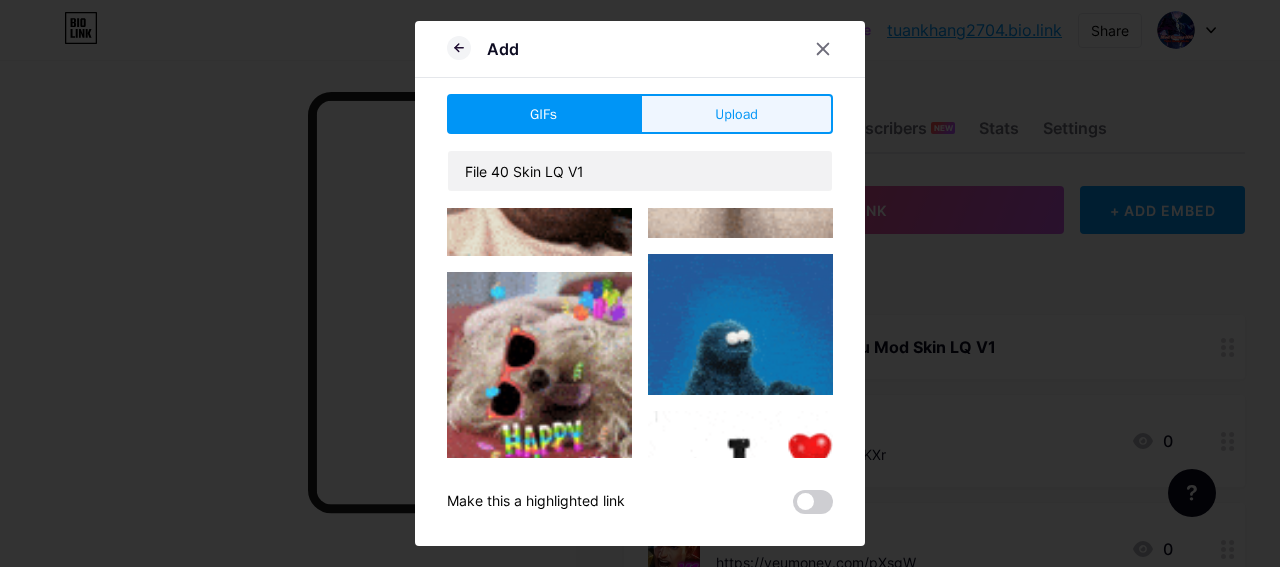 click on "Upload" at bounding box center [736, 114] 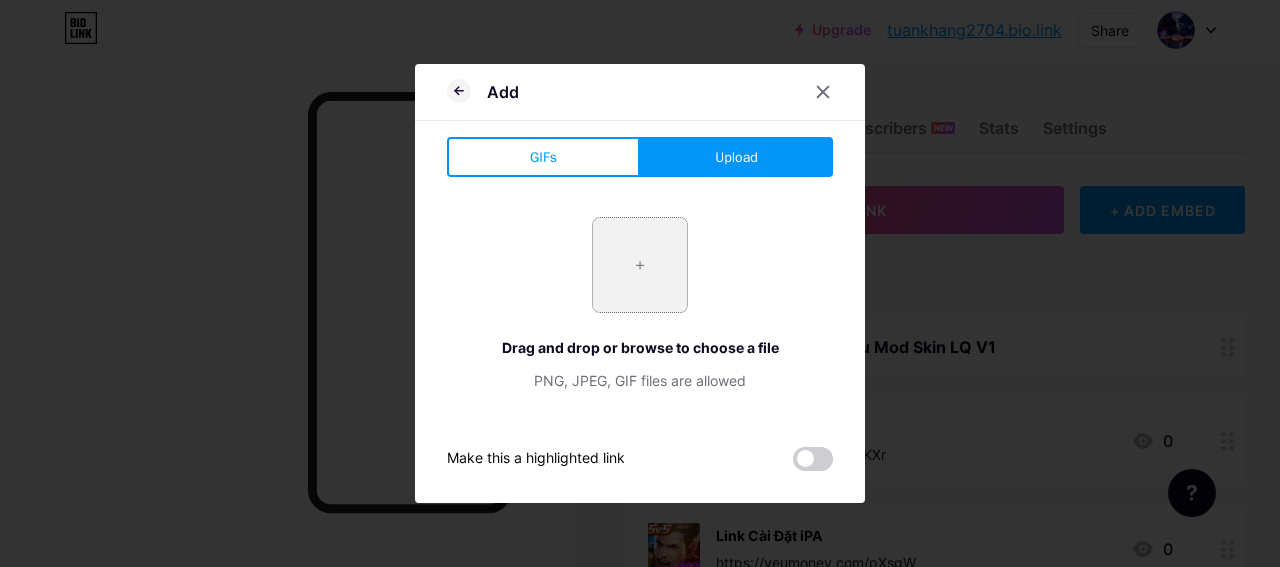 click at bounding box center (640, 265) 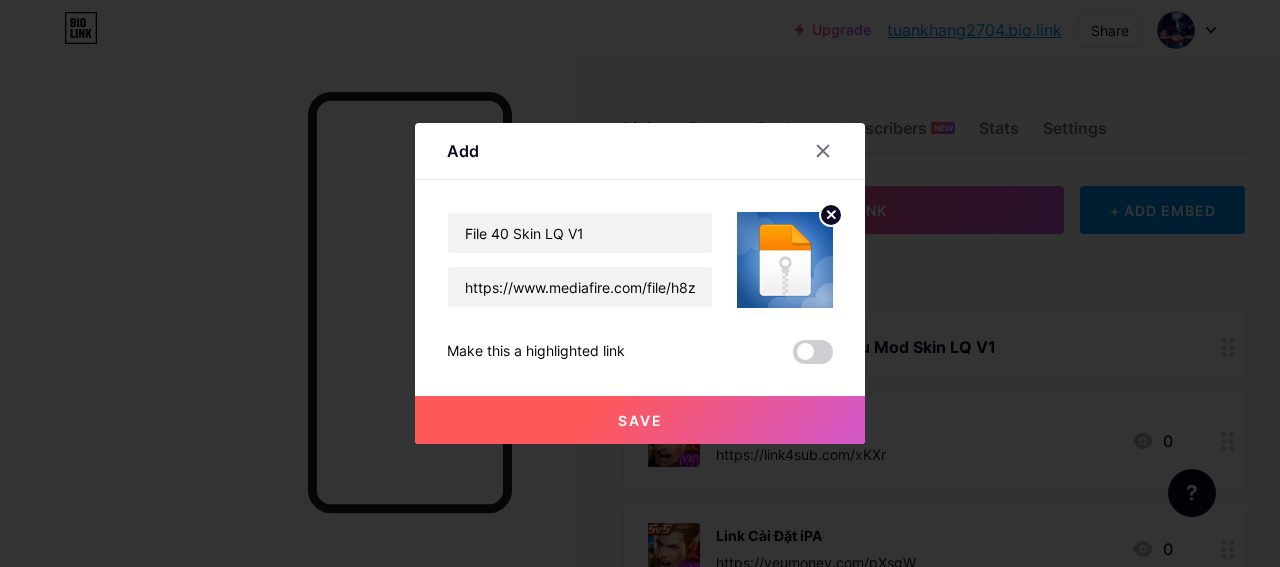 click on "Save" at bounding box center (640, 420) 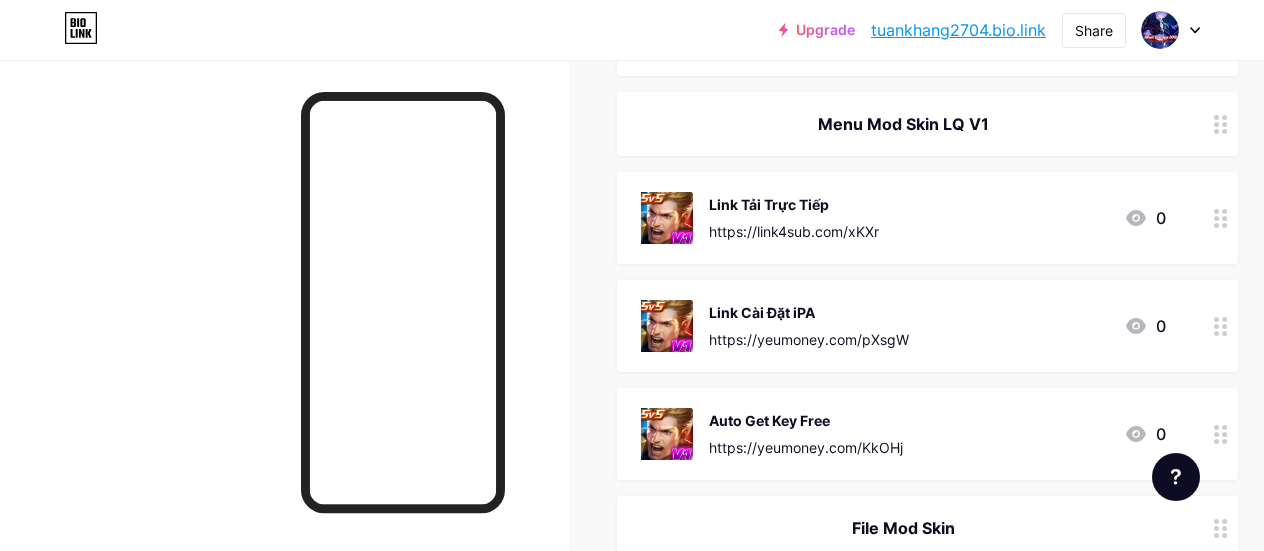 scroll, scrollTop: 300, scrollLeft: 0, axis: vertical 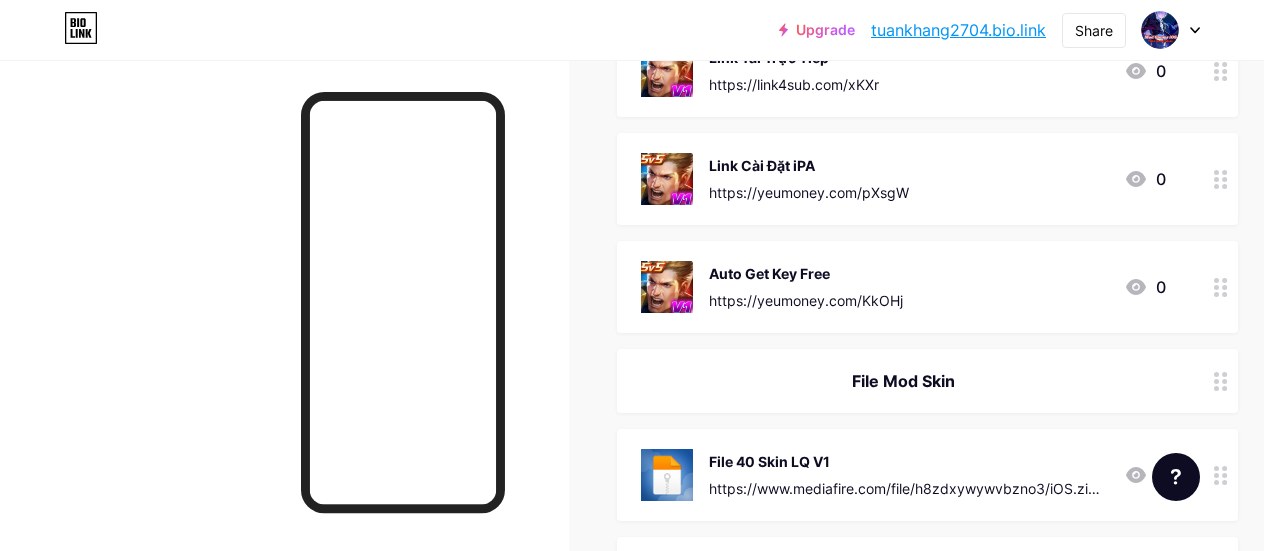 click 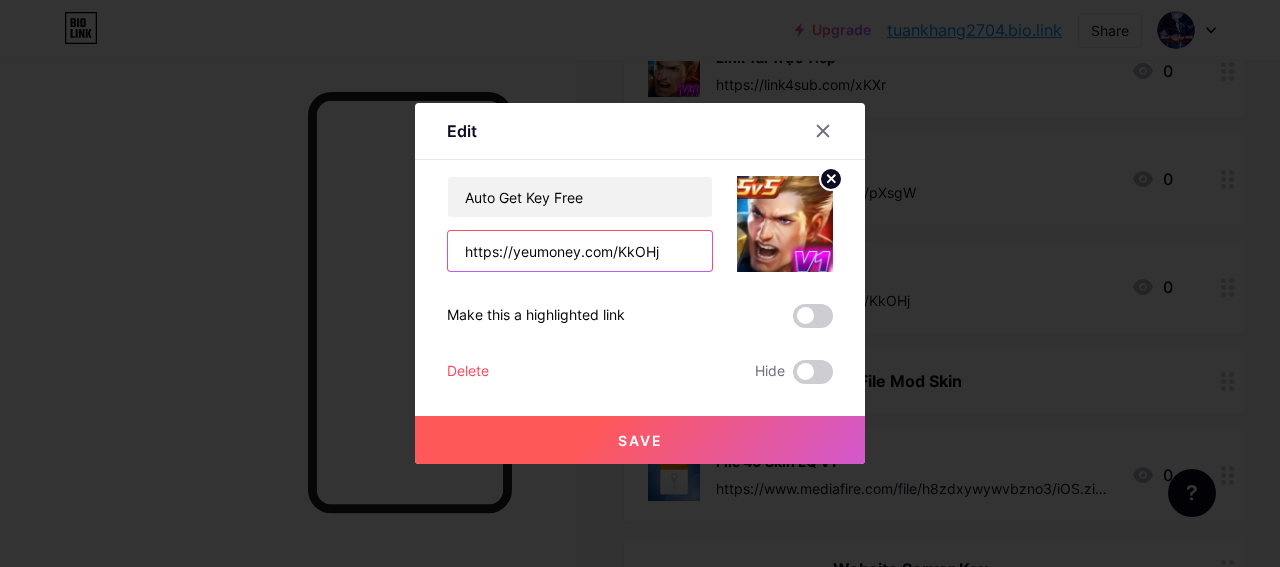 drag, startPoint x: 667, startPoint y: 258, endPoint x: 376, endPoint y: 254, distance: 291.0275 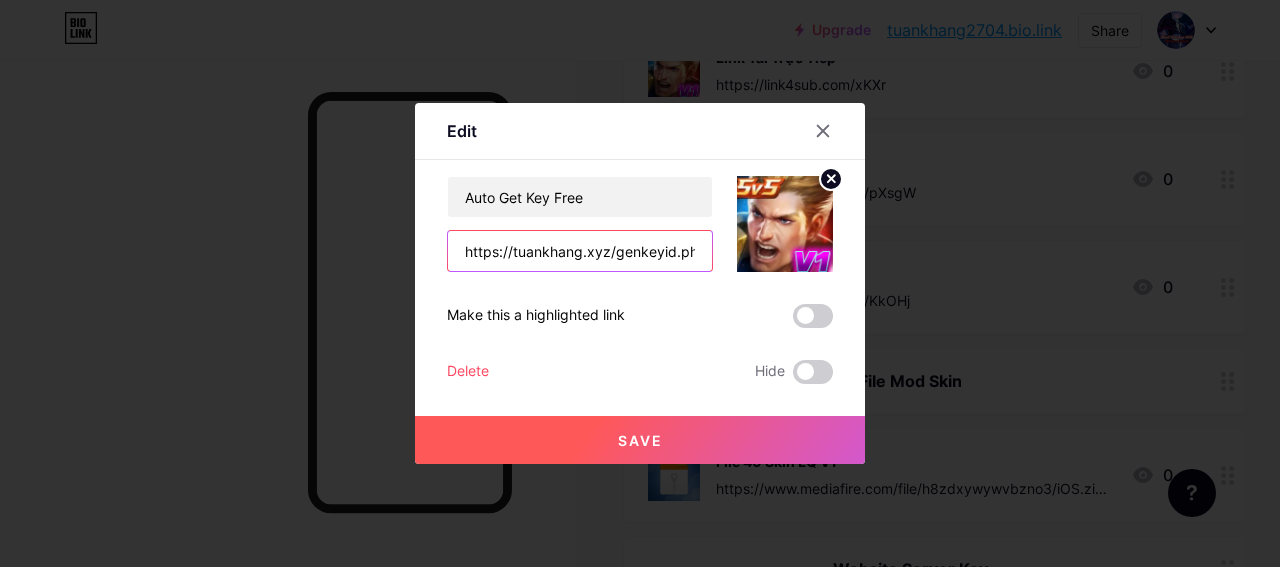 scroll, scrollTop: 0, scrollLeft: 98, axis: horizontal 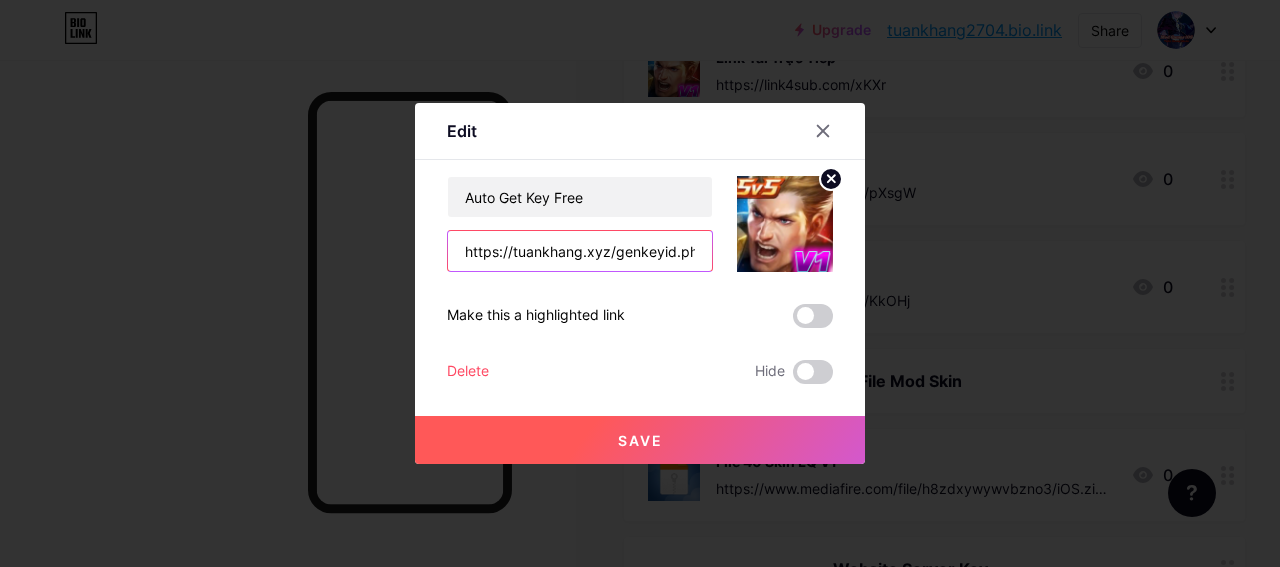 drag, startPoint x: 689, startPoint y: 253, endPoint x: 330, endPoint y: 220, distance: 360.51352 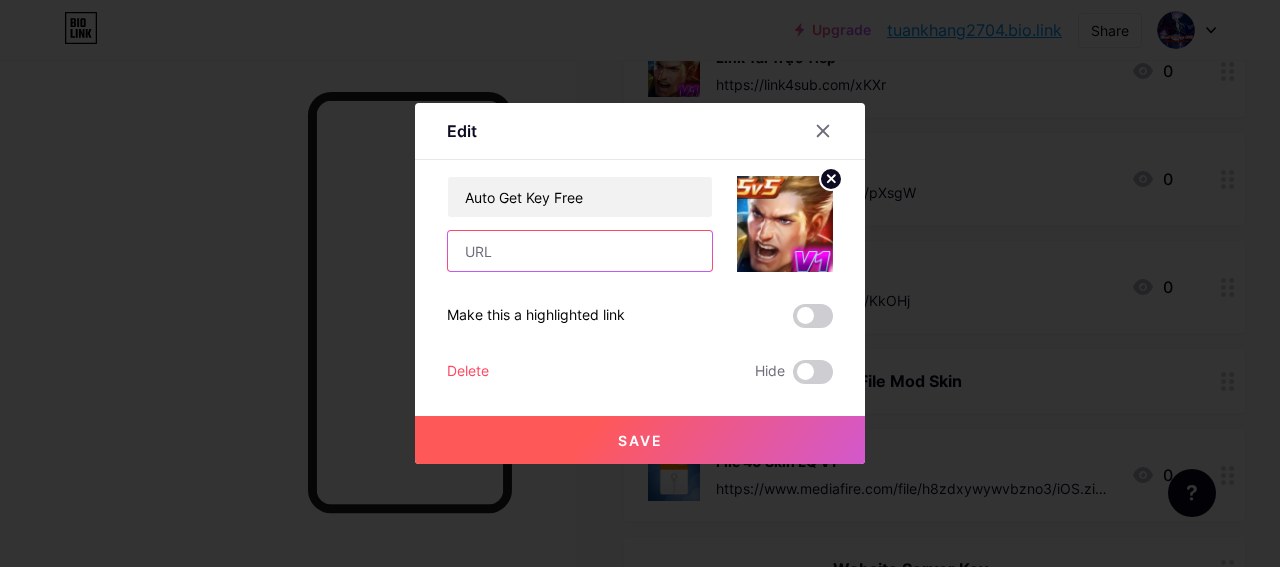 paste on "https://yeumoney.com/rUGHhms7" 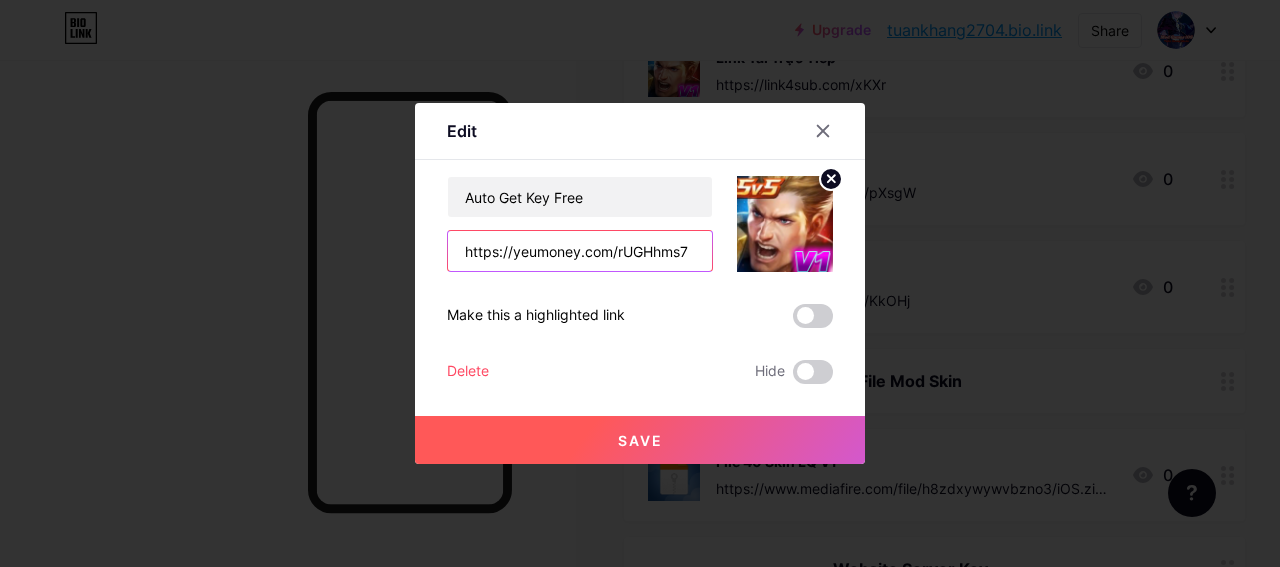 type on "https://yeumoney.com/rUGHhms7" 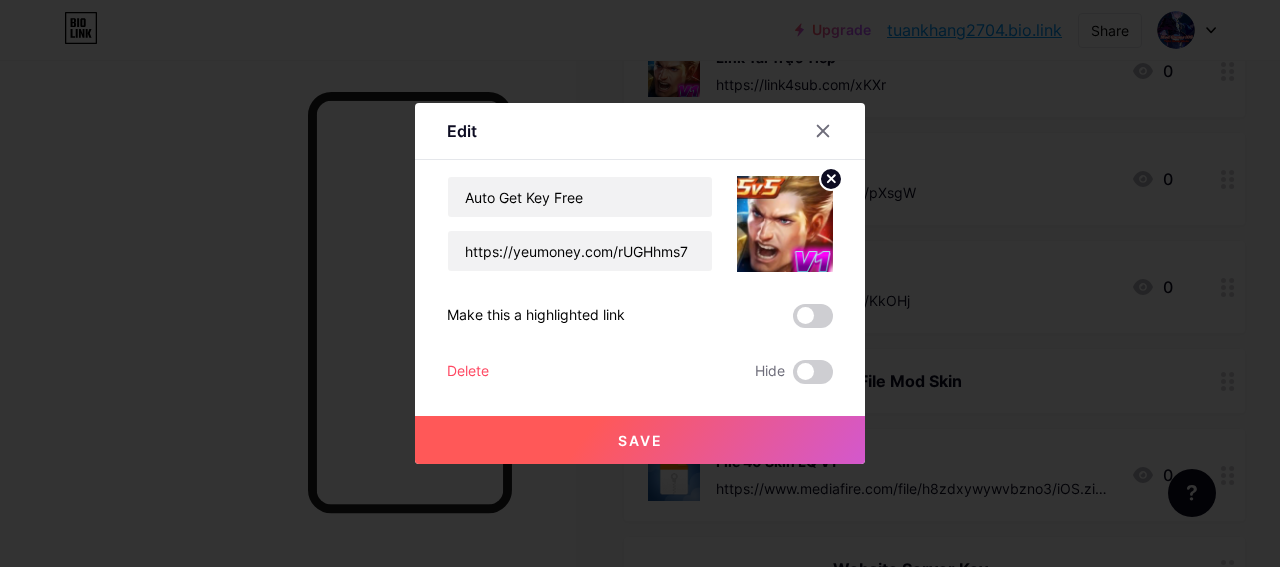 click on "Save" at bounding box center [640, 440] 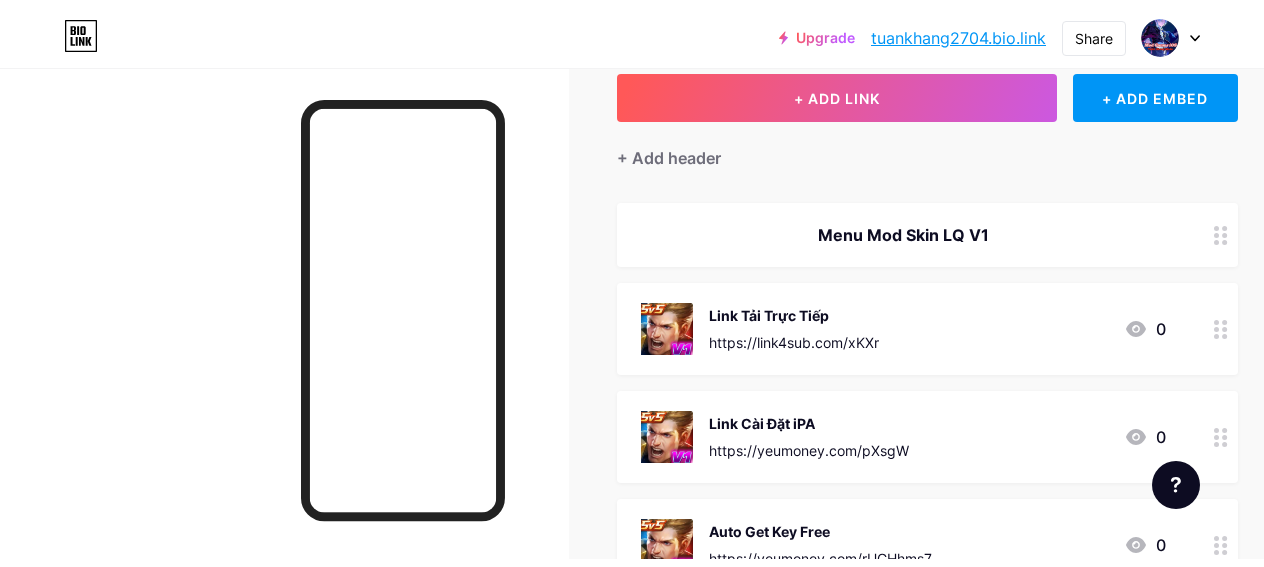 scroll, scrollTop: 0, scrollLeft: 0, axis: both 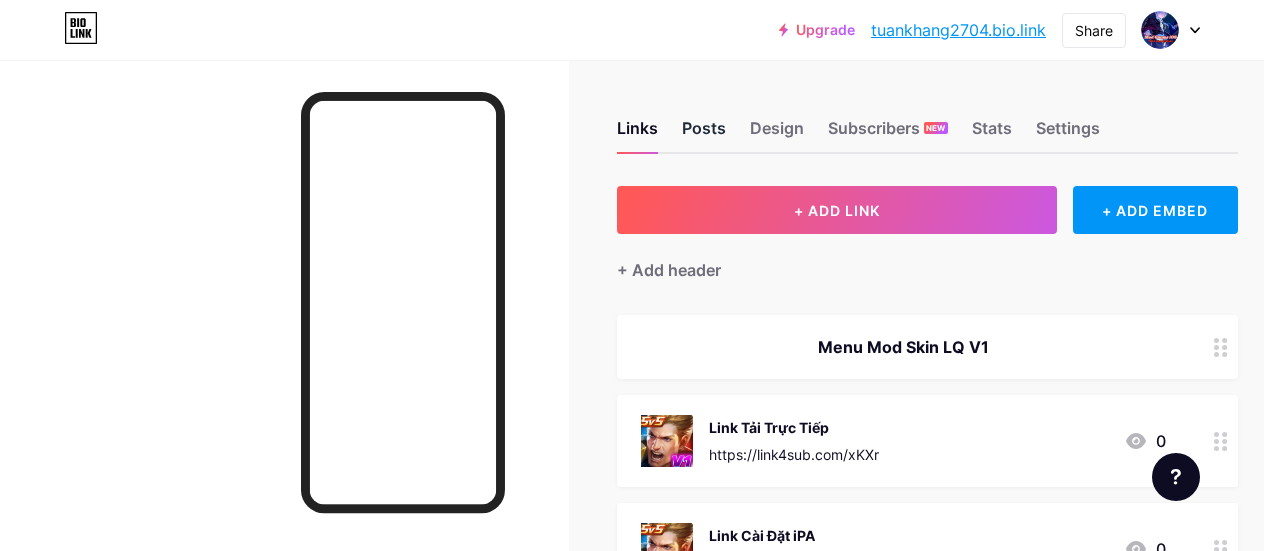 click on "Posts" at bounding box center (704, 134) 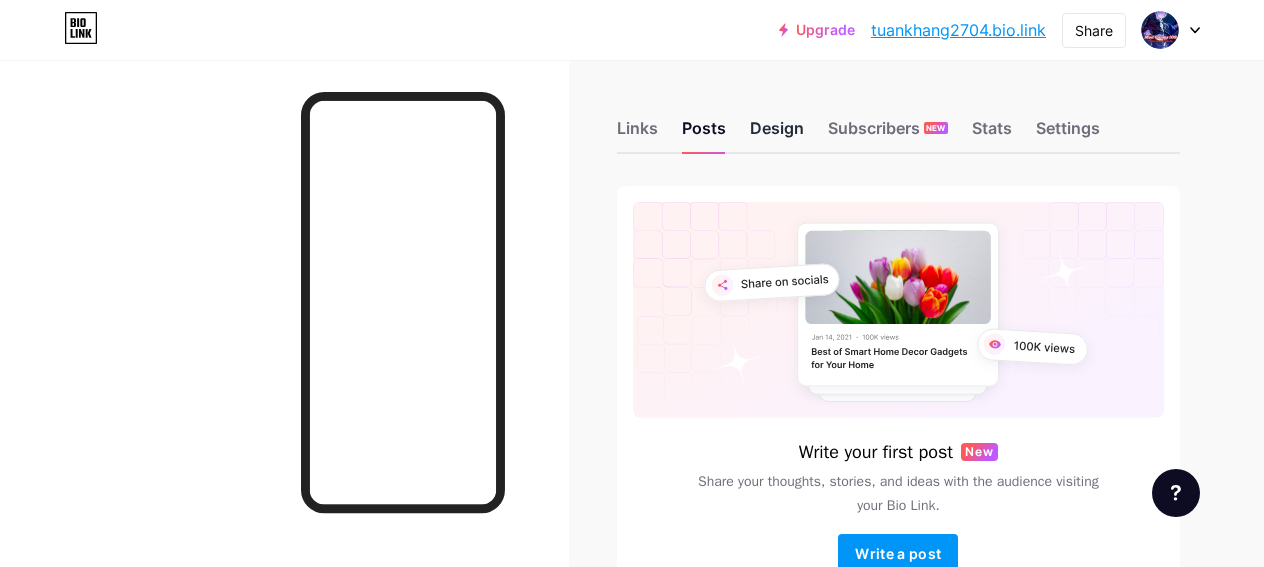 click on "Design" at bounding box center (777, 134) 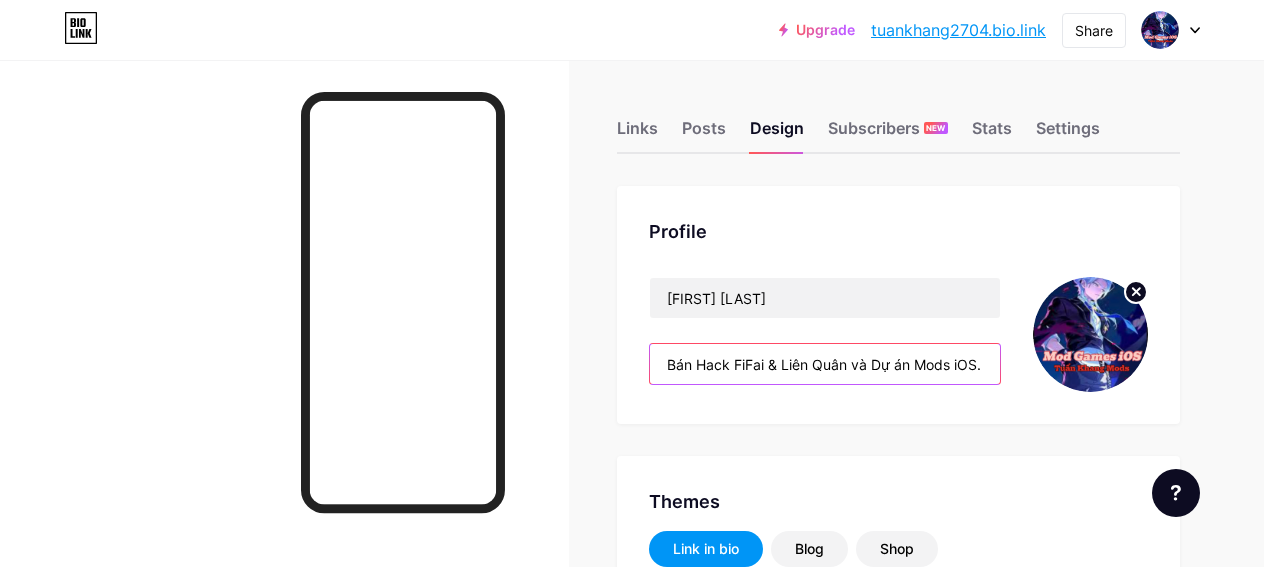click on "Bán Hack FiFai & Liên Quân và Dự án Mods iOS. Hướng dẫn make menu iOS" at bounding box center (825, 364) 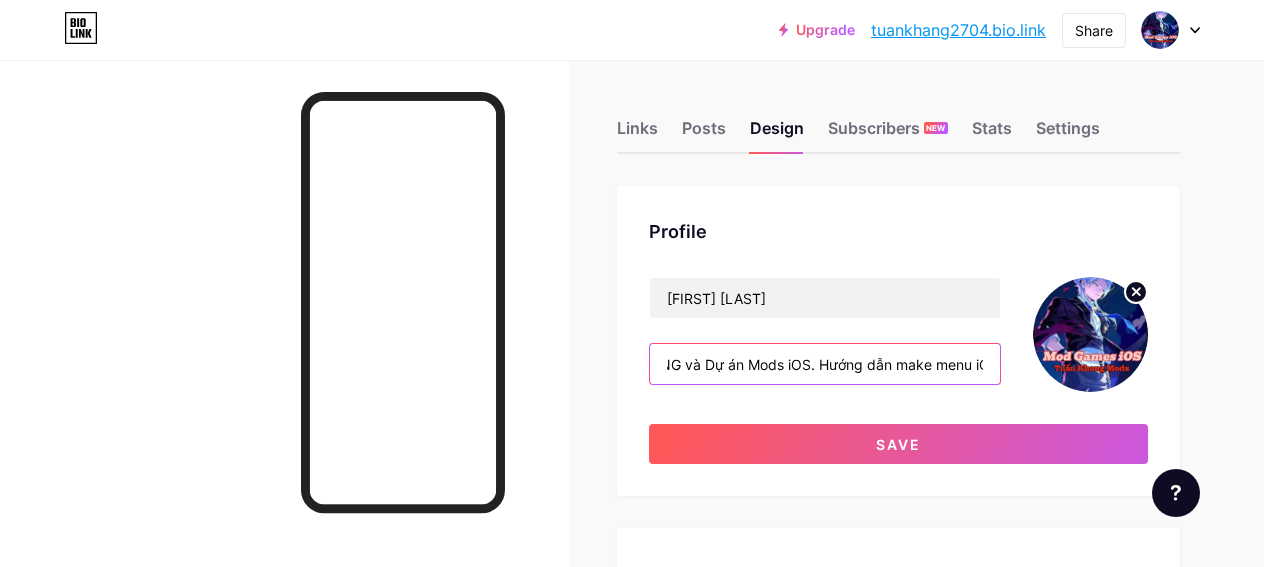 scroll, scrollTop: 0, scrollLeft: 330, axis: horizontal 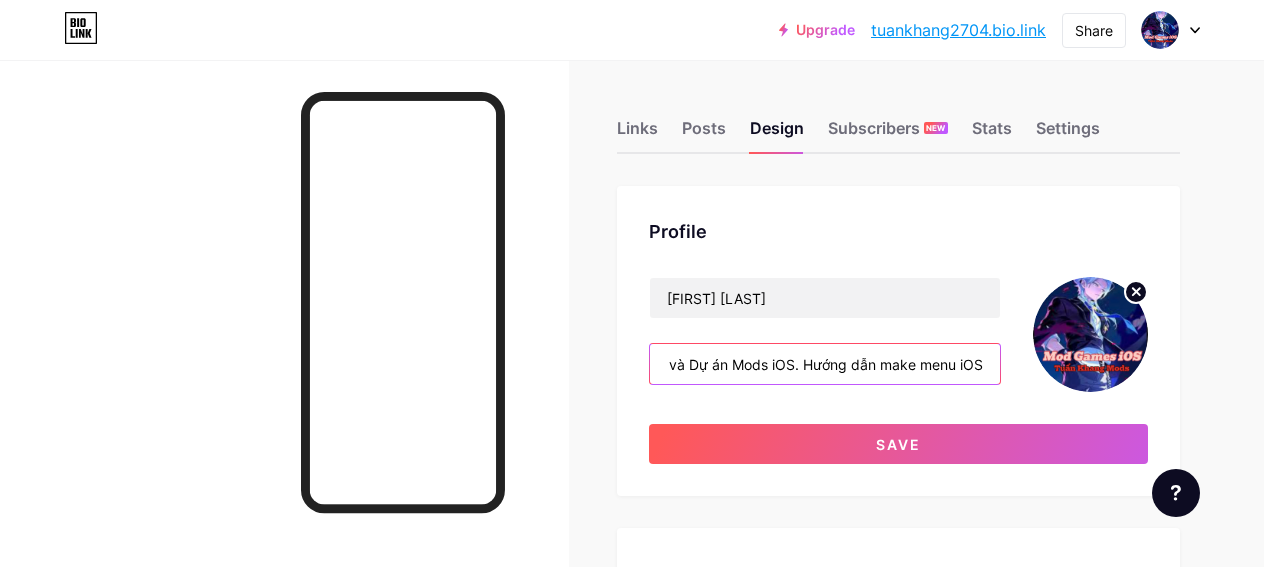 drag, startPoint x: 802, startPoint y: 360, endPoint x: 875, endPoint y: 361, distance: 73.00685 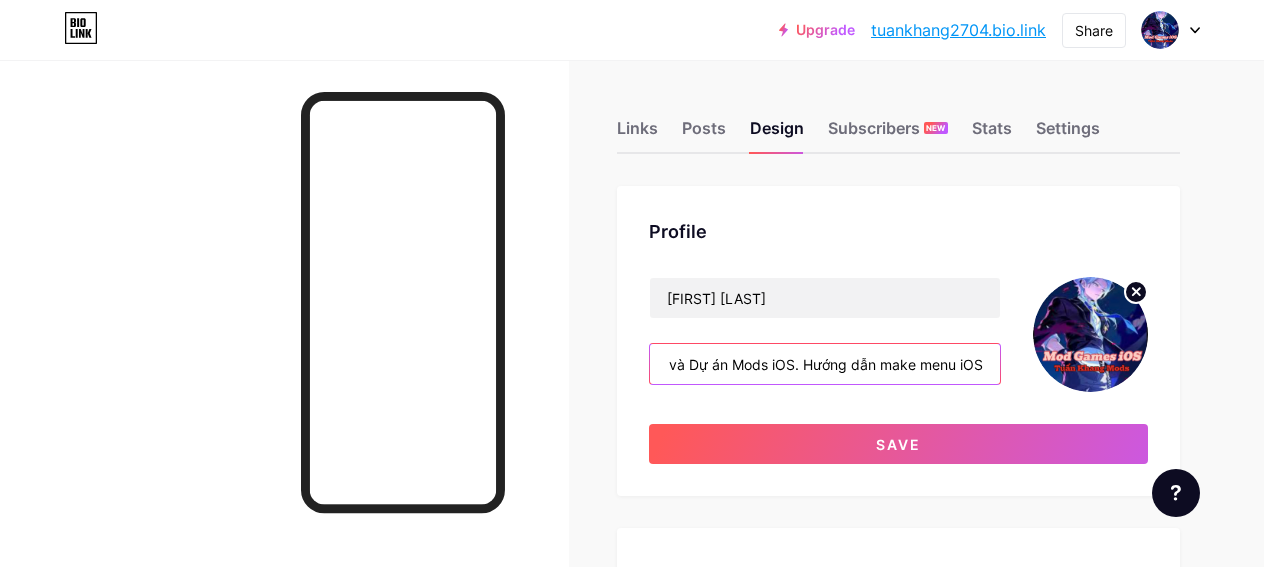 click on "Bán Hack FiFai & Liên Quân & Play Together VNG và Dự án Mods iOS. Hướng dẫn make menu iOS" at bounding box center (825, 364) 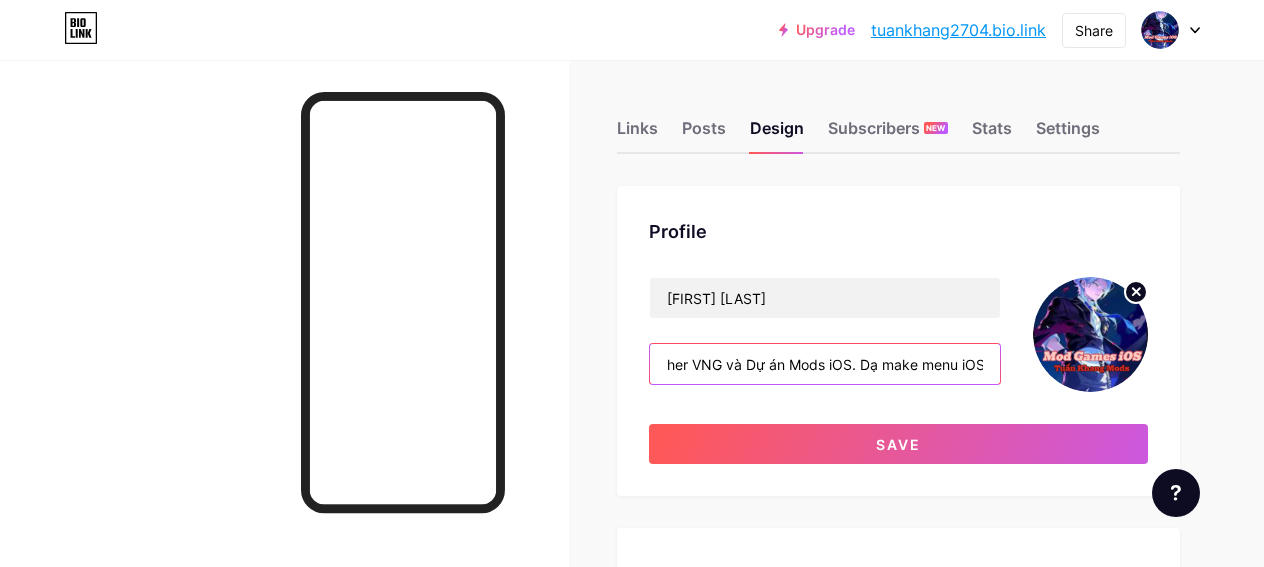 scroll, scrollTop: 0, scrollLeft: 282, axis: horizontal 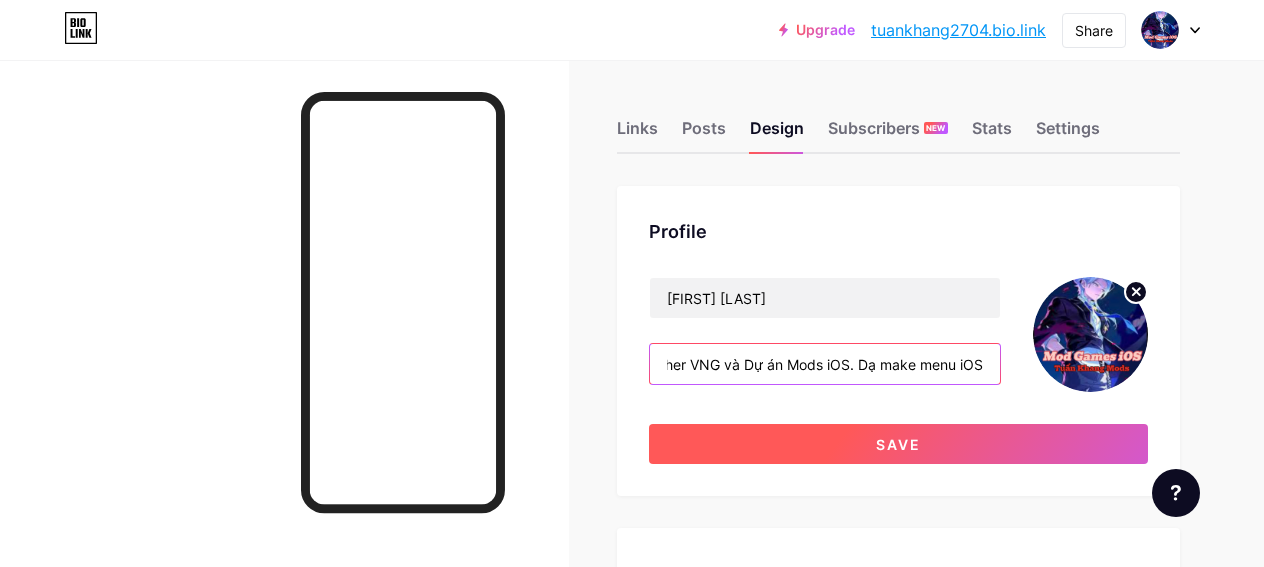 type on "Bán Hack FiFai & Liên Quân & Play Together VNG và Dự án Mods iOS. Dạ make menu iOS" 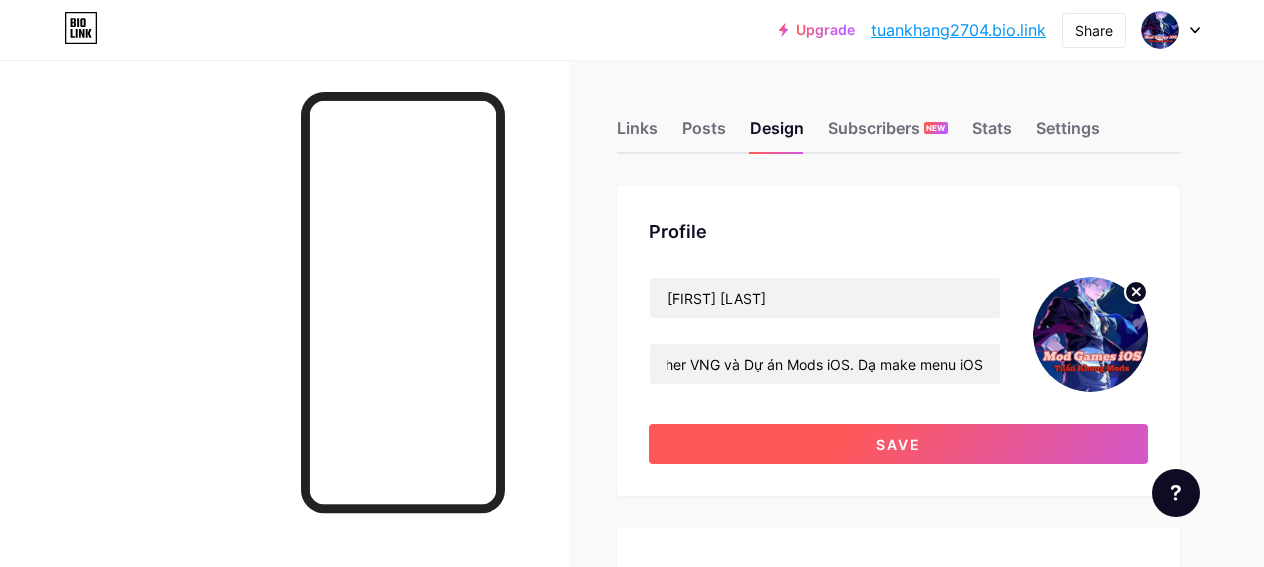 click on "Save" at bounding box center (898, 444) 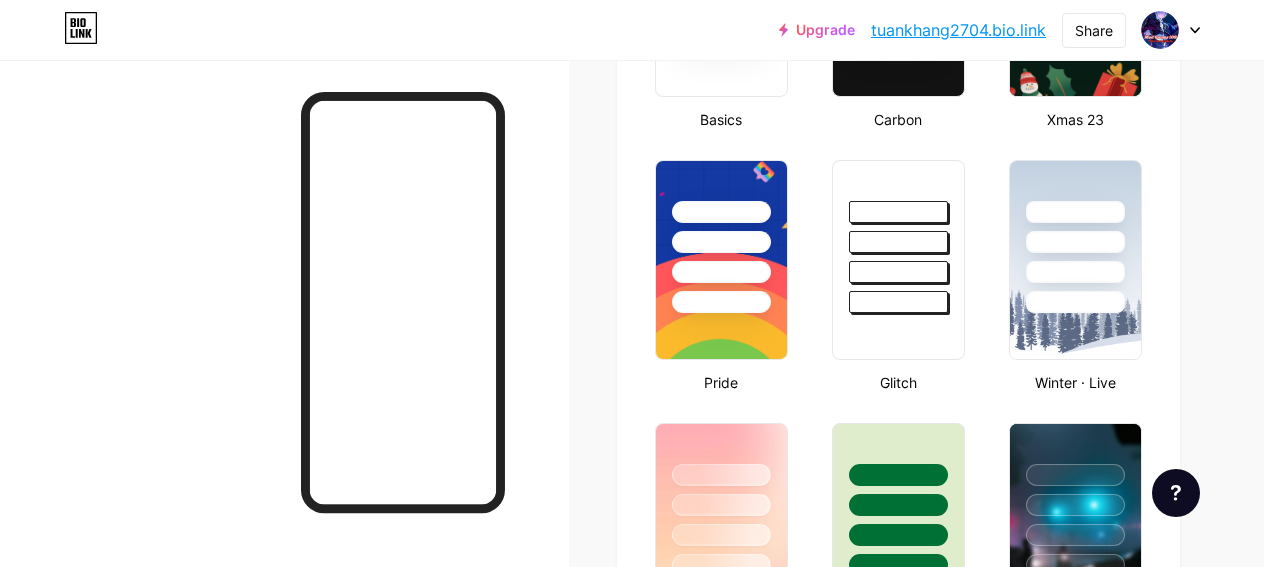 scroll, scrollTop: 500, scrollLeft: 0, axis: vertical 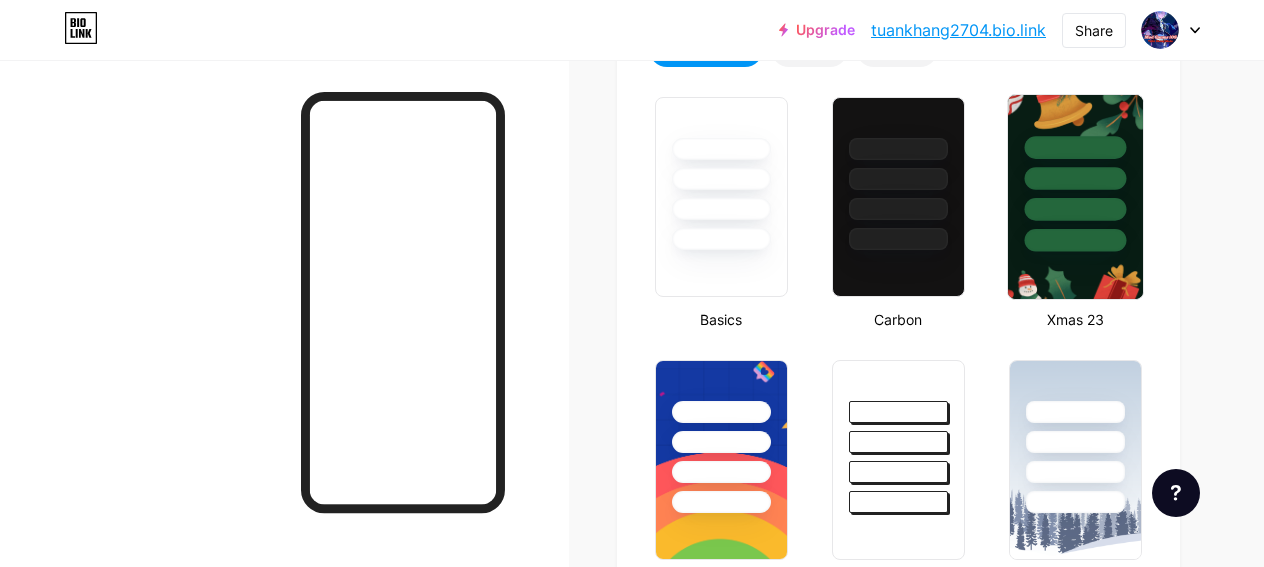 click at bounding box center (1075, 209) 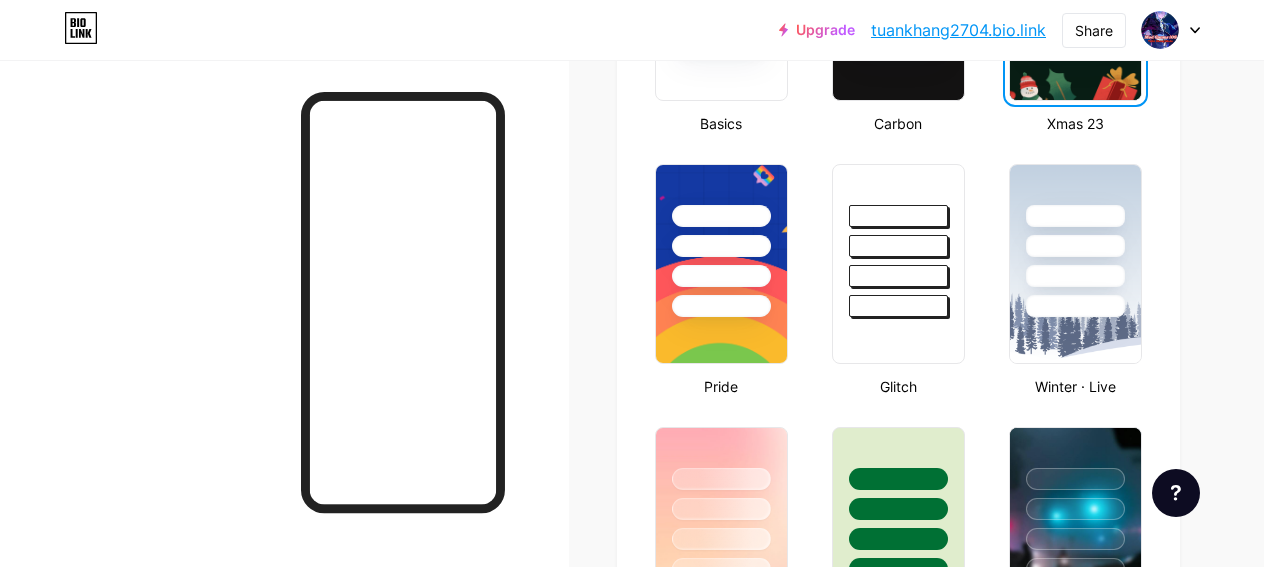 scroll, scrollTop: 700, scrollLeft: 0, axis: vertical 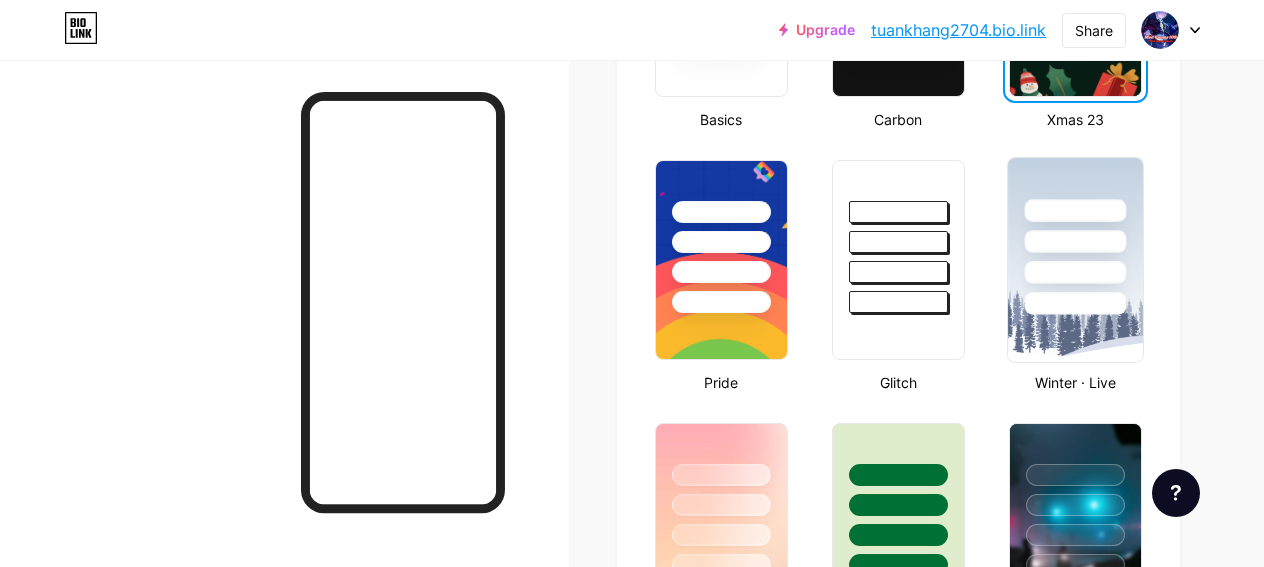 click at bounding box center [1075, 260] 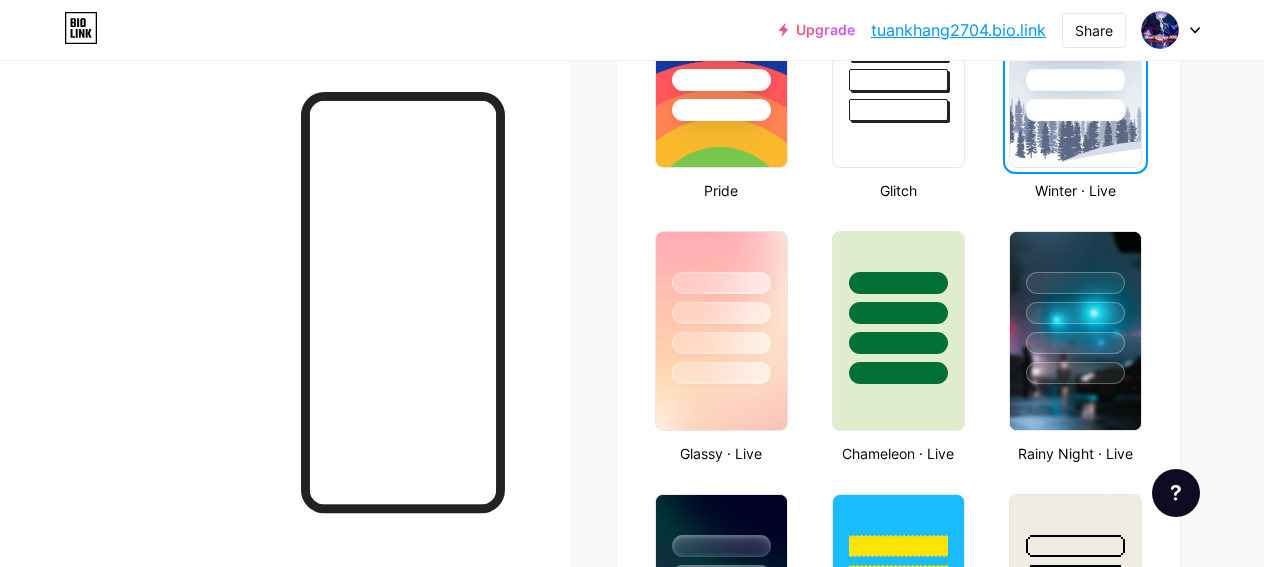 scroll, scrollTop: 900, scrollLeft: 0, axis: vertical 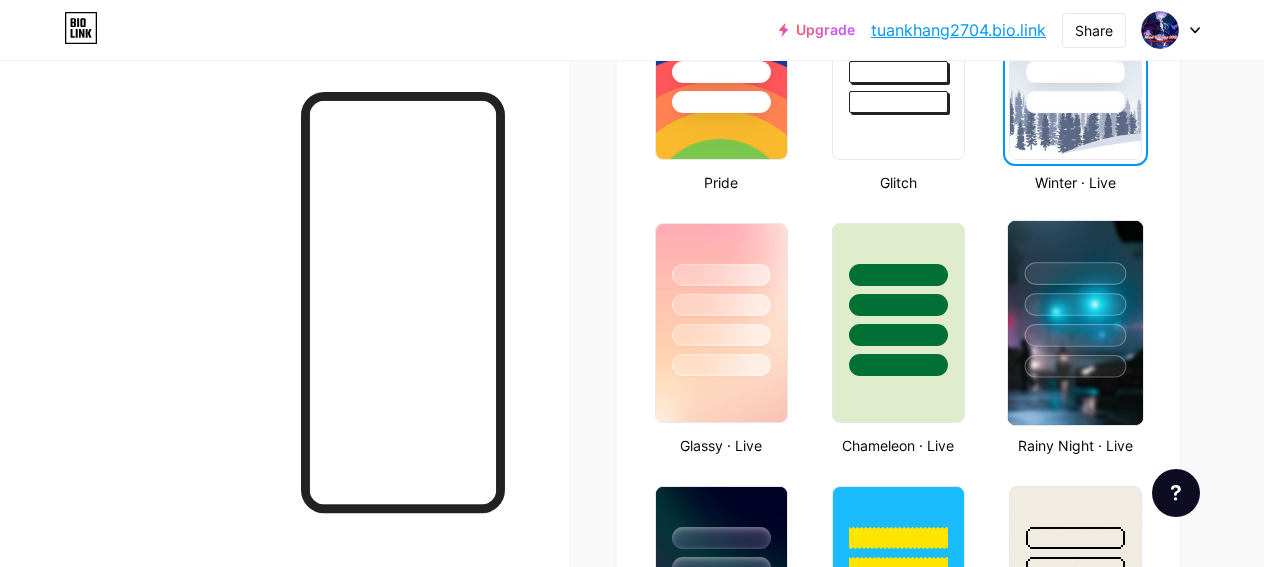click at bounding box center (1075, 366) 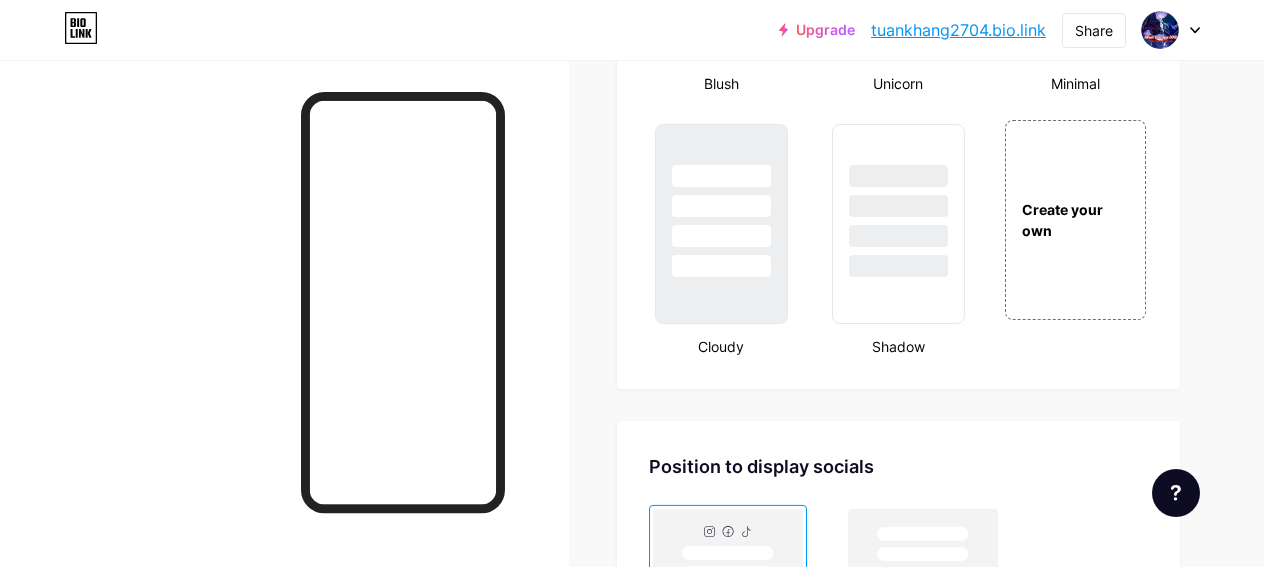 scroll, scrollTop: 2500, scrollLeft: 0, axis: vertical 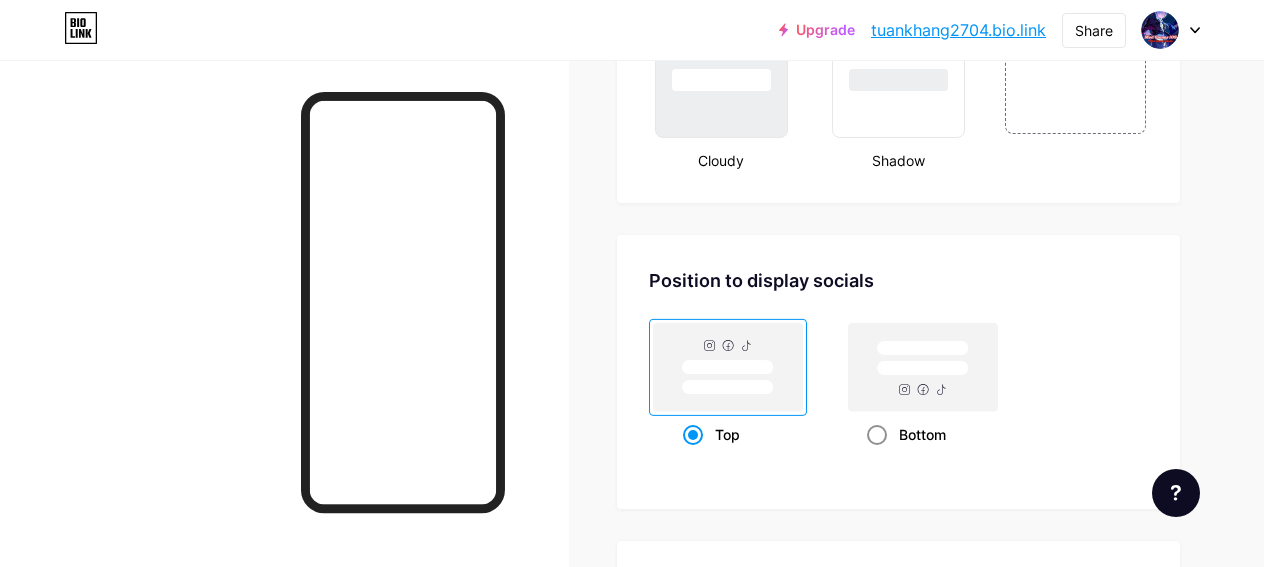 click at bounding box center (877, 435) 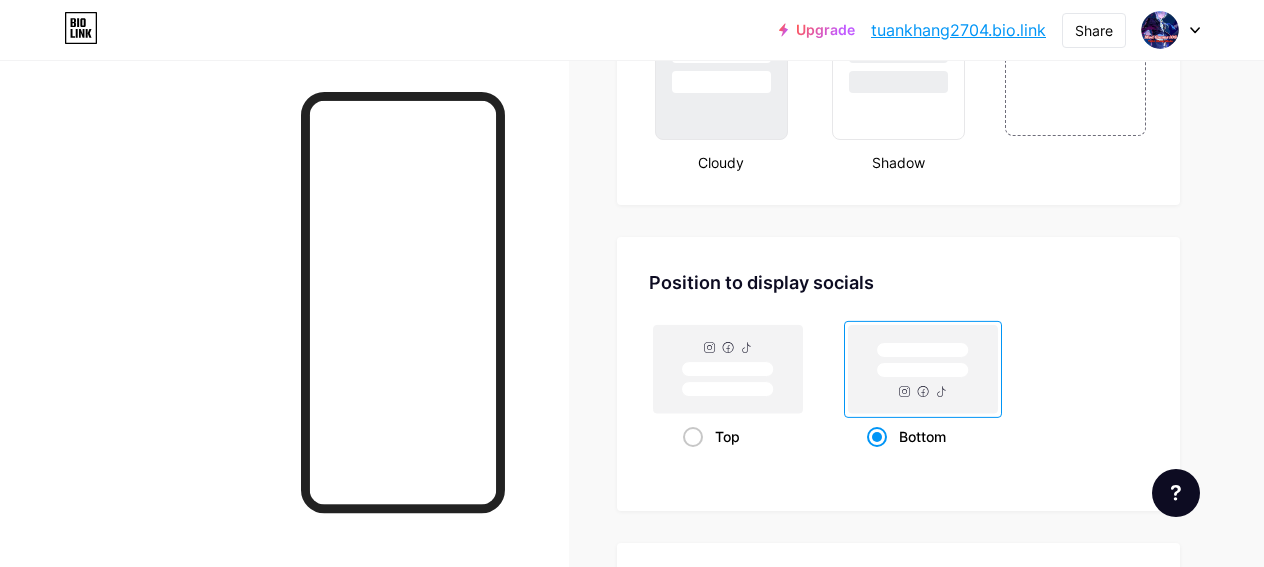 scroll, scrollTop: 2600, scrollLeft: 0, axis: vertical 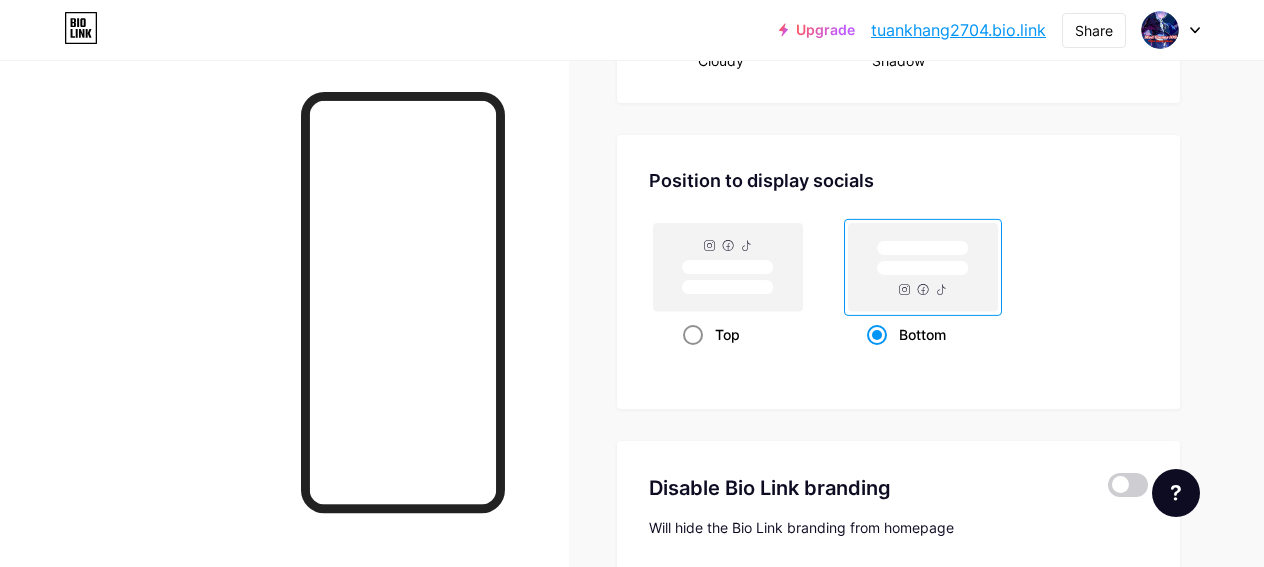click 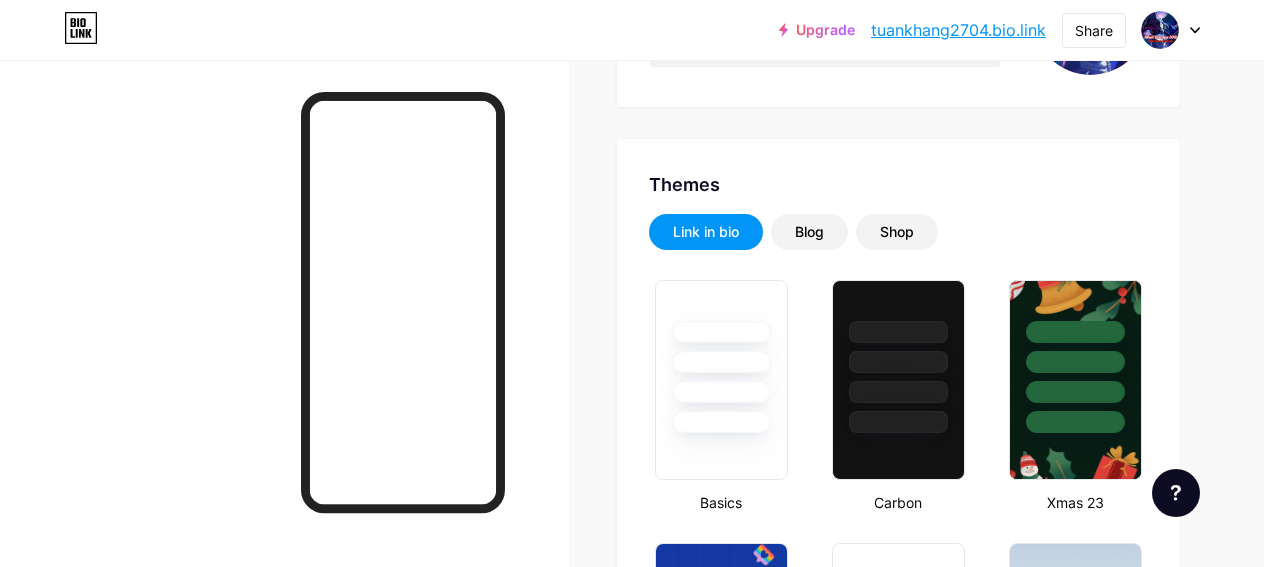 scroll, scrollTop: 0, scrollLeft: 0, axis: both 